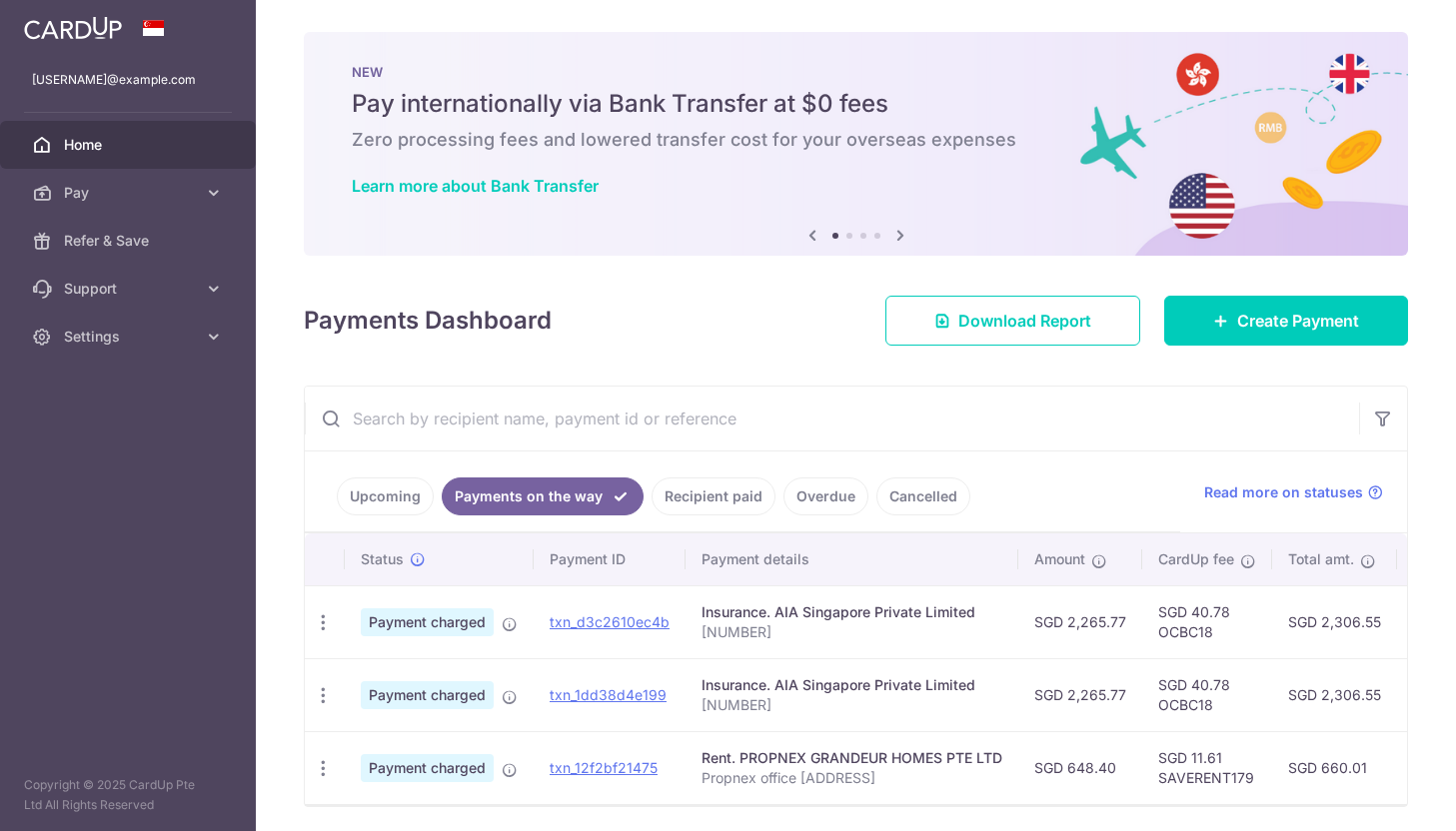 scroll, scrollTop: 0, scrollLeft: 0, axis: both 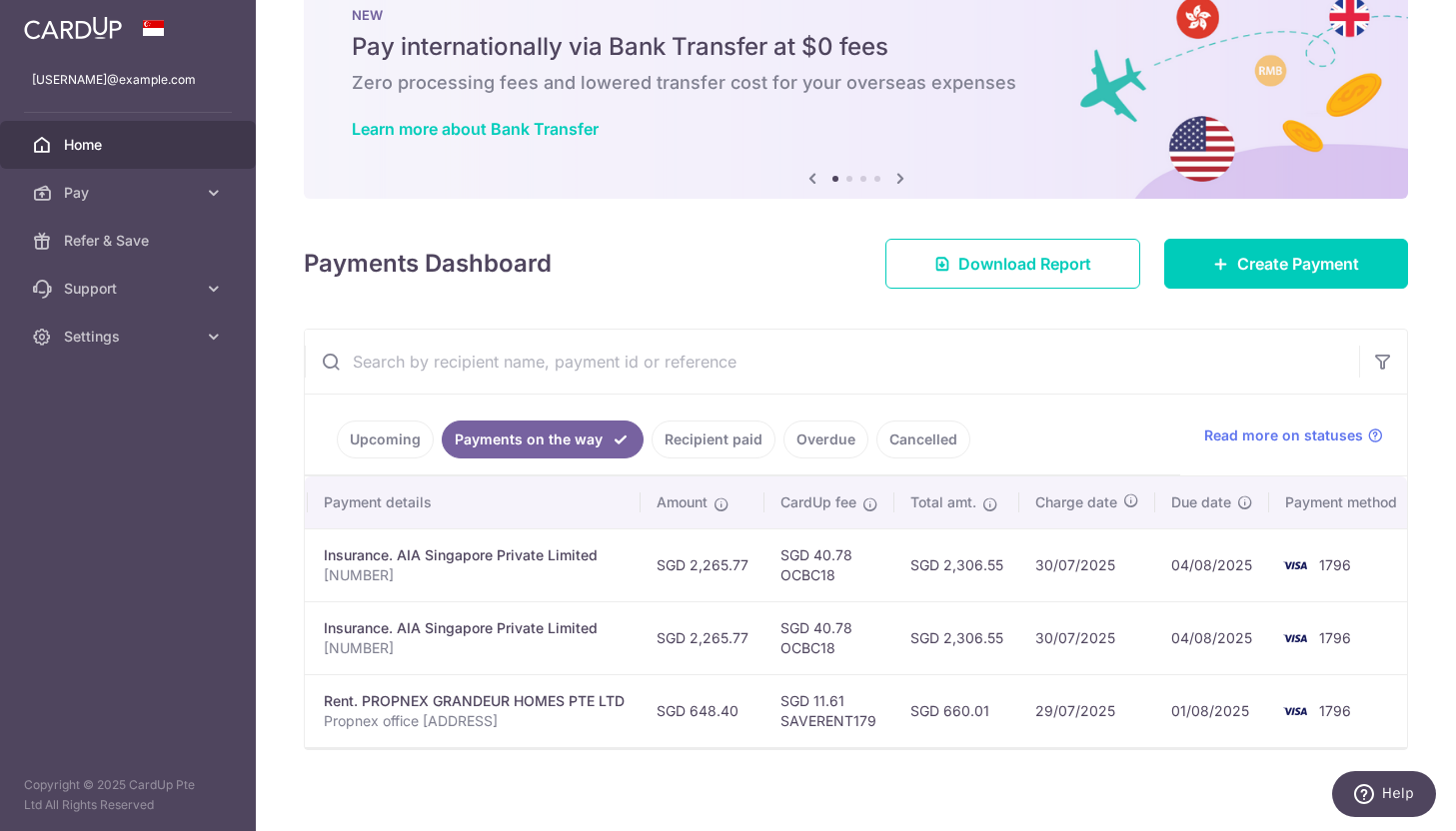 click on "Home" at bounding box center (130, 145) 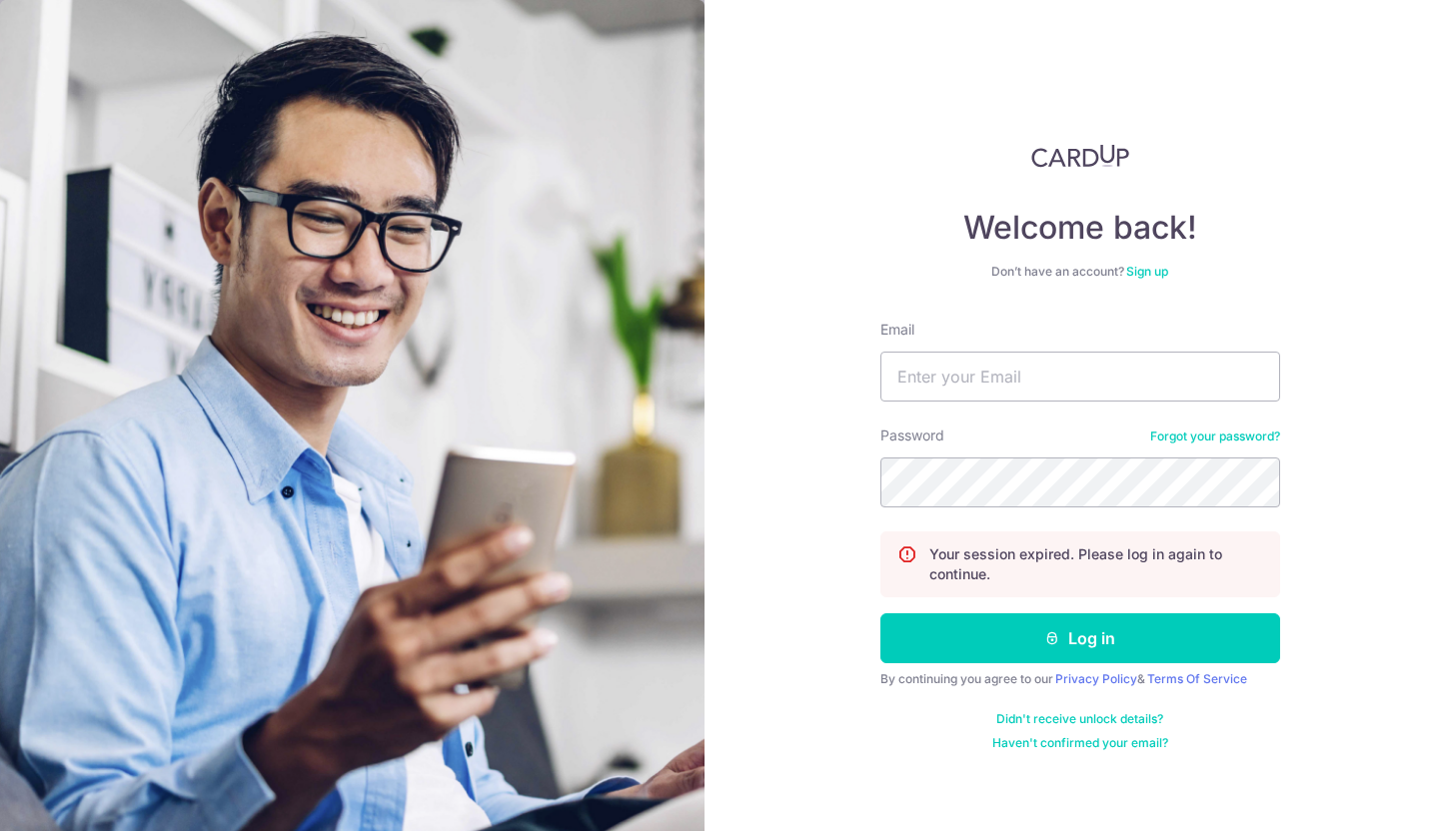scroll, scrollTop: 0, scrollLeft: 0, axis: both 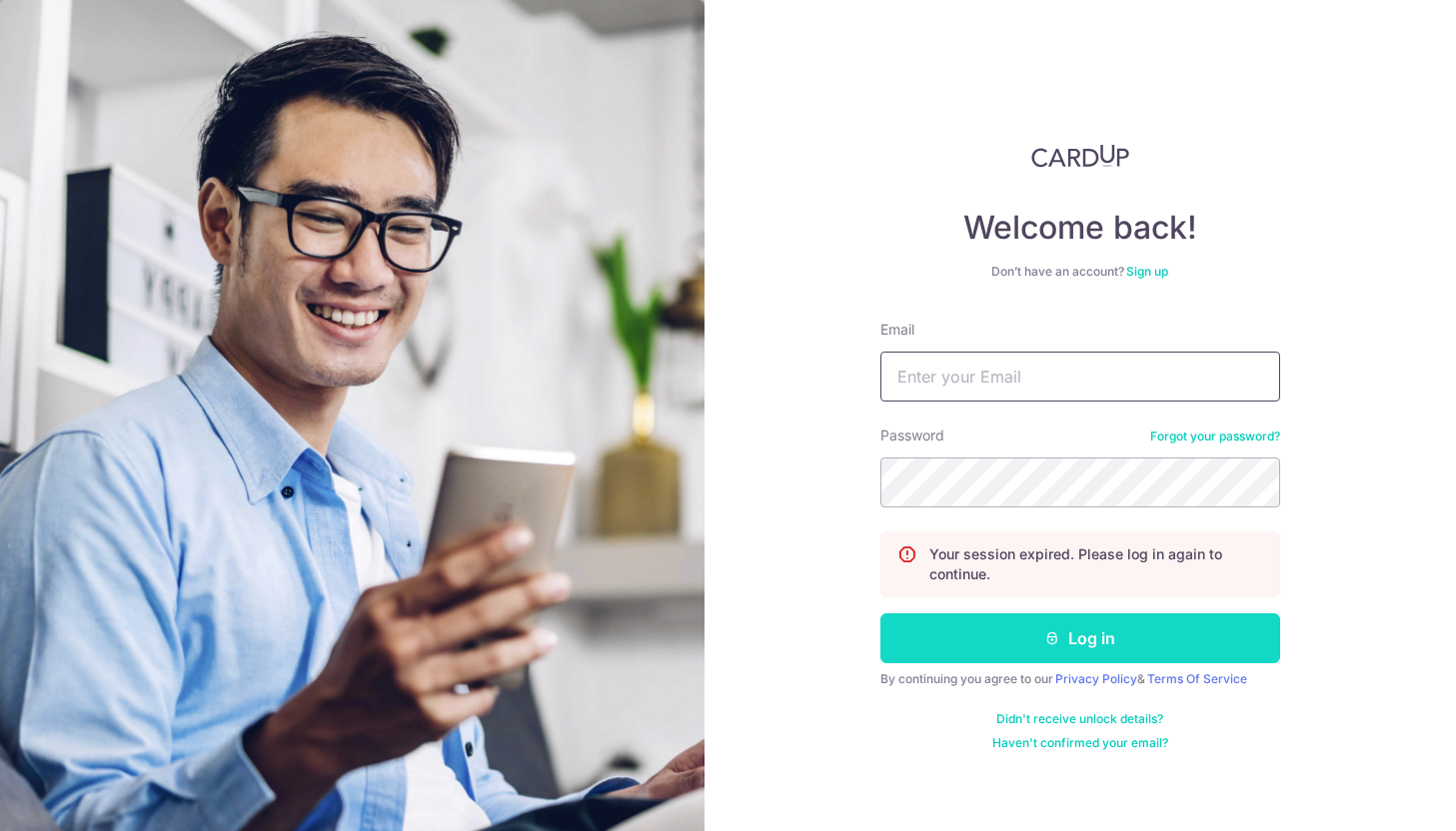 type on "bendontyd@gmail.com" 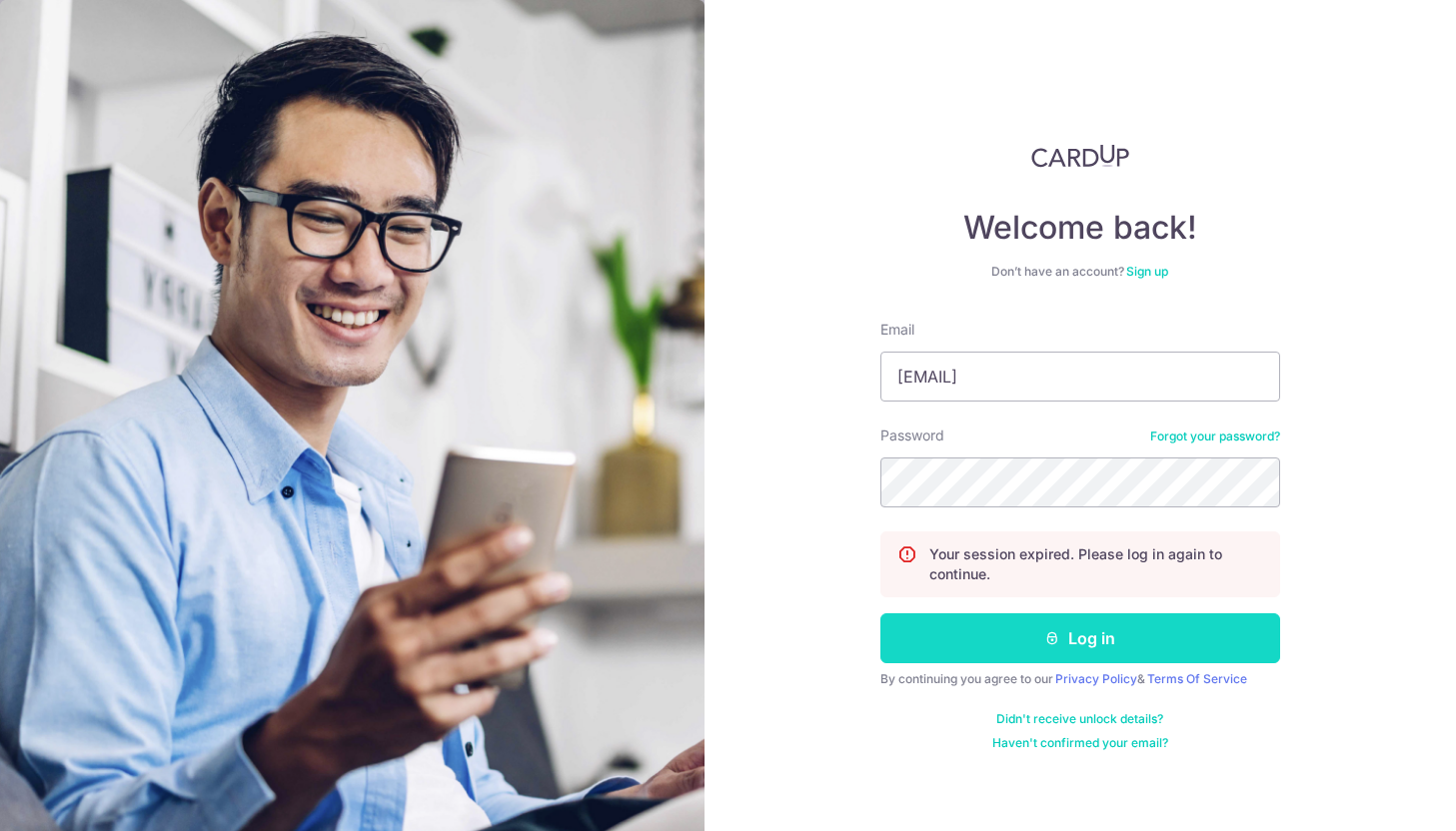 click on "Log in" at bounding box center (1080, 638) 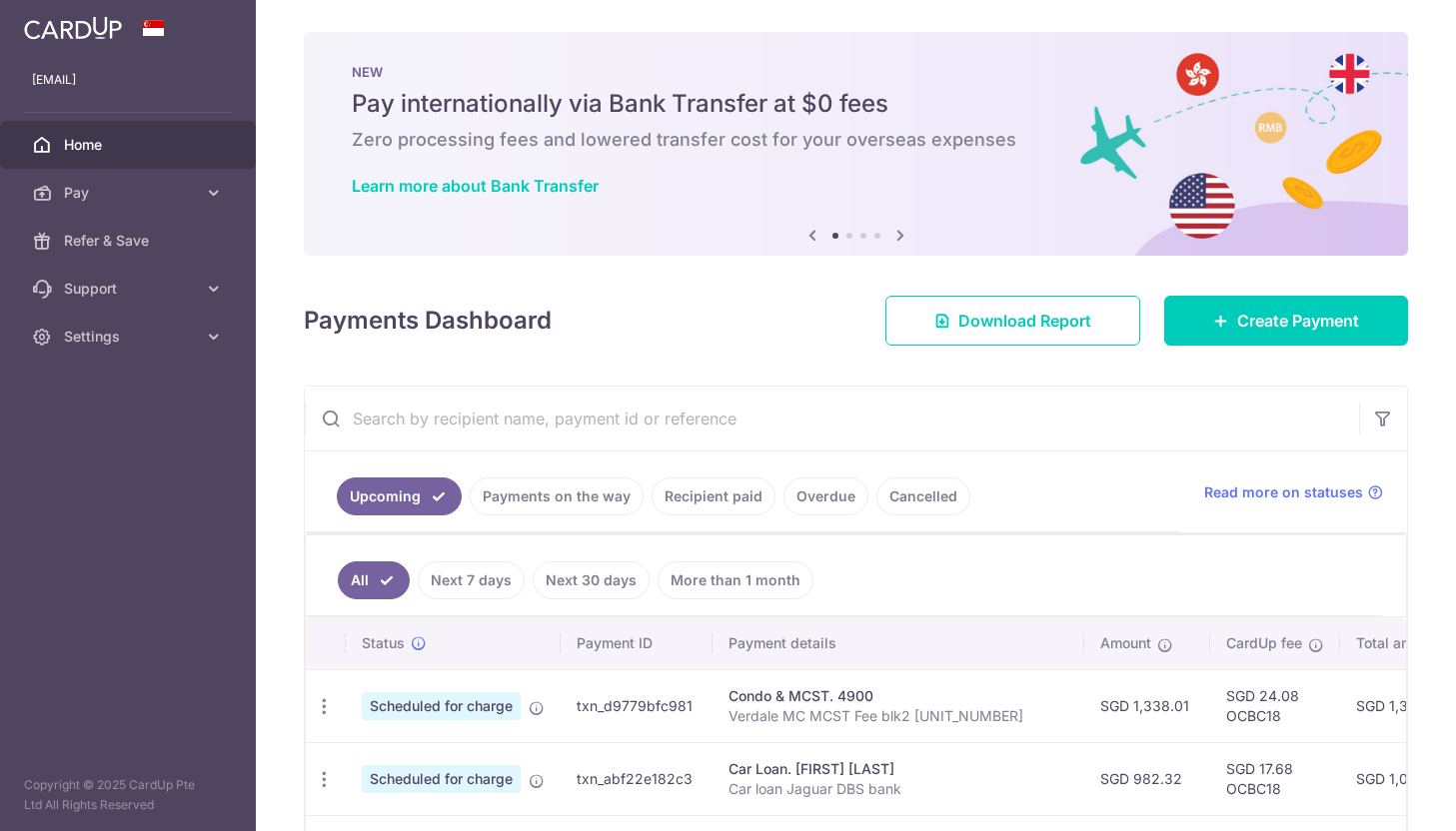 scroll, scrollTop: 0, scrollLeft: 0, axis: both 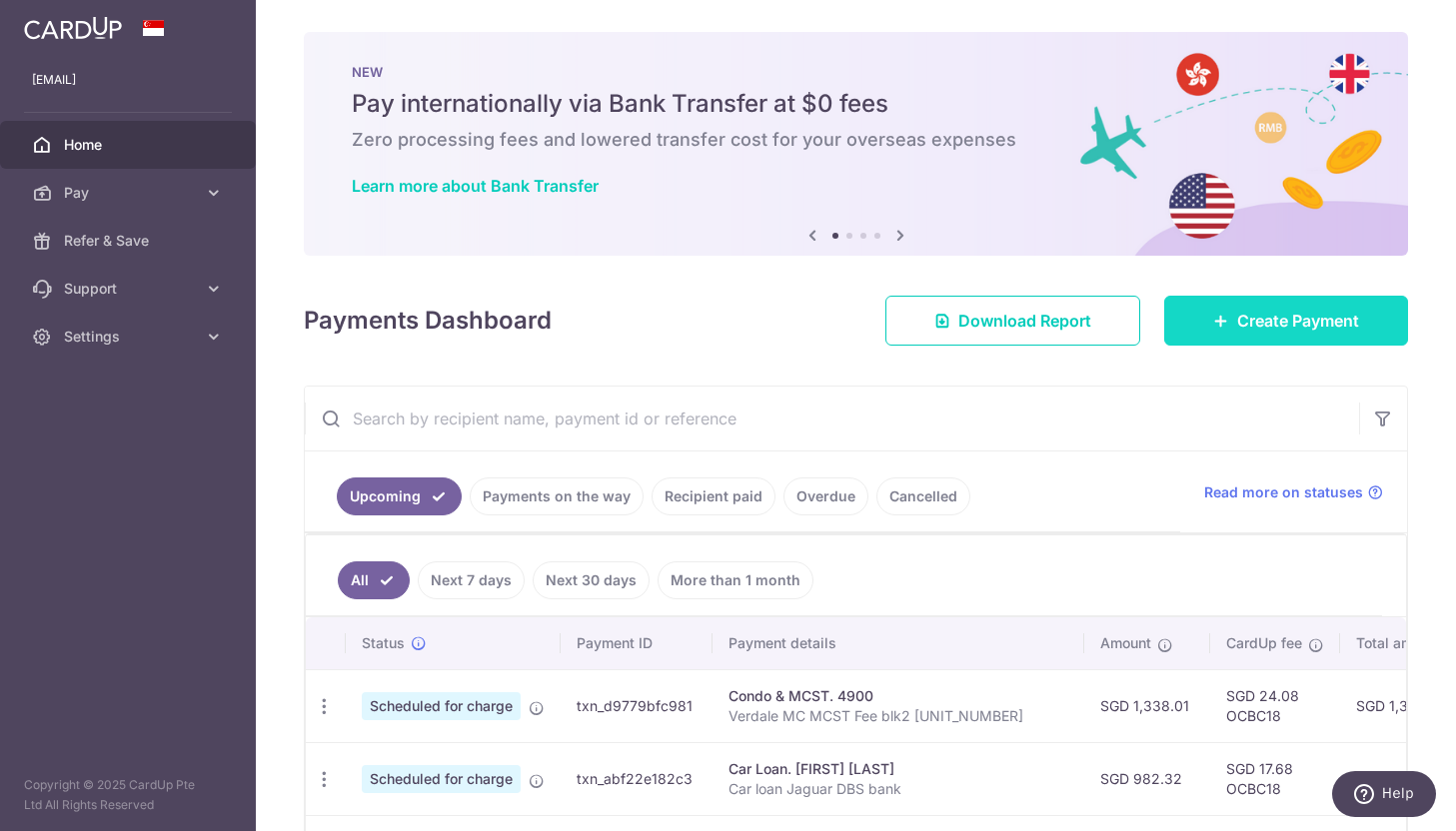 click on "Create Payment" at bounding box center (1286, 321) 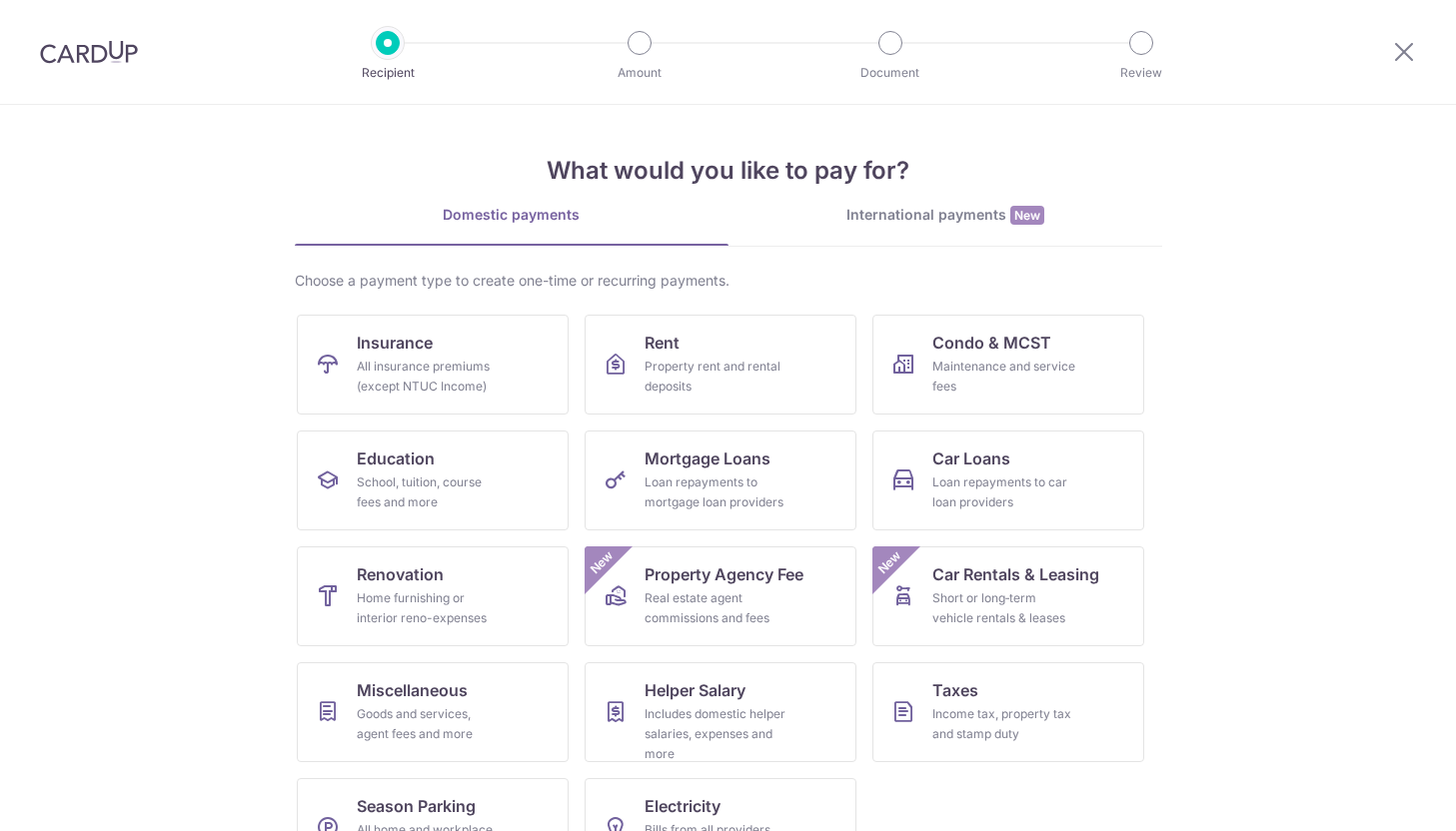 scroll, scrollTop: 0, scrollLeft: 0, axis: both 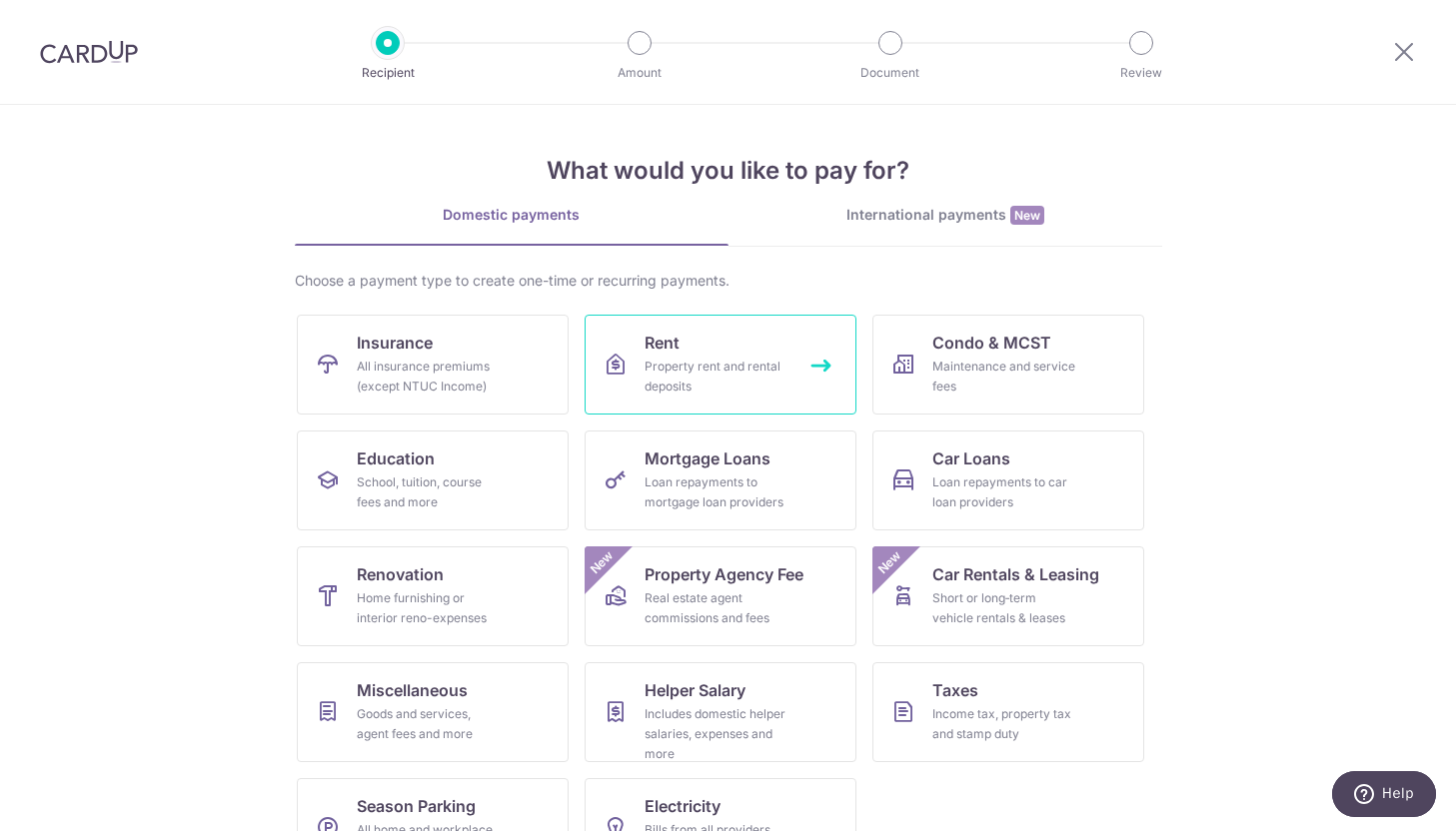 click on "Property rent and rental deposits" at bounding box center [717, 377] 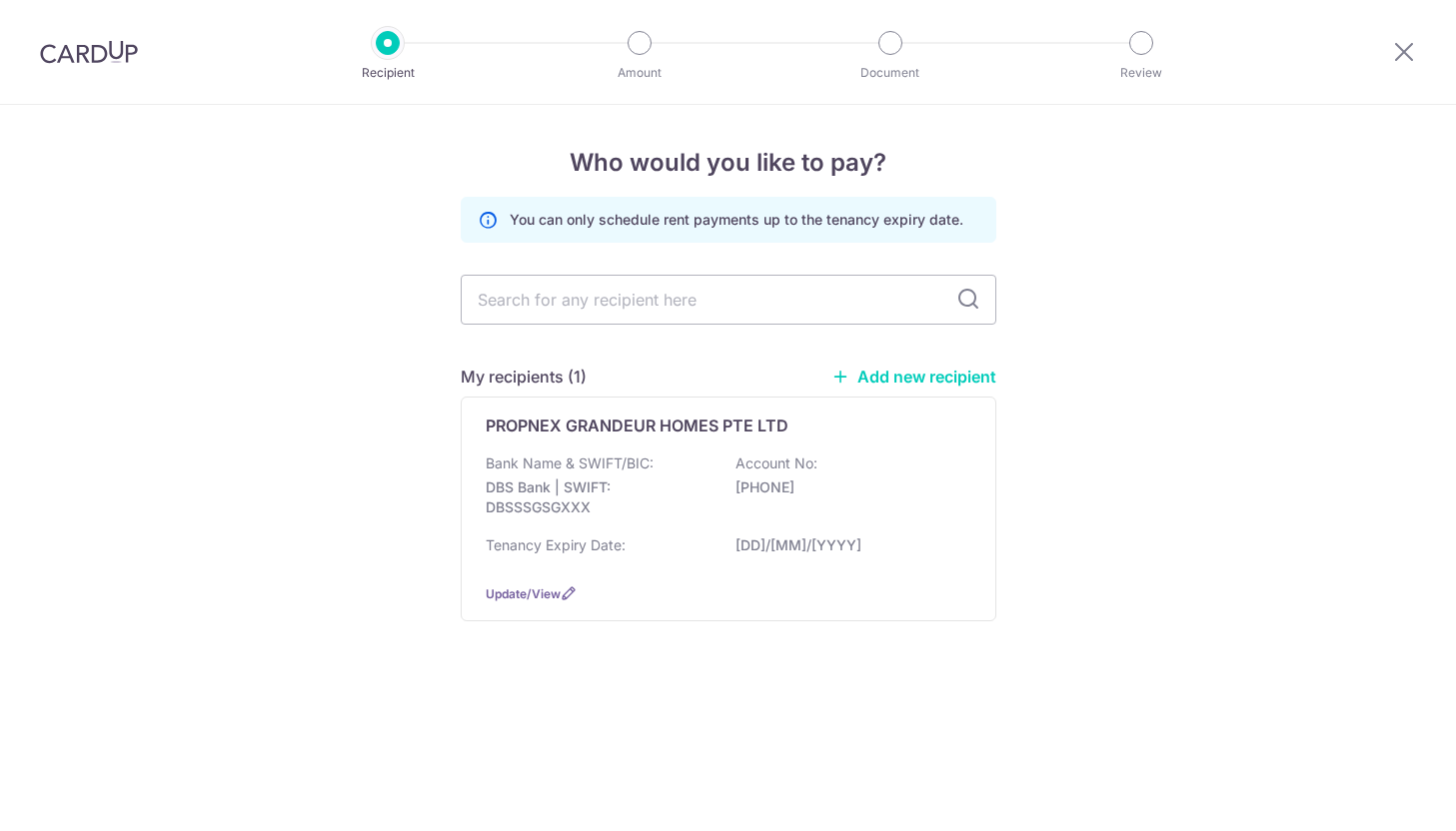 scroll, scrollTop: 0, scrollLeft: 0, axis: both 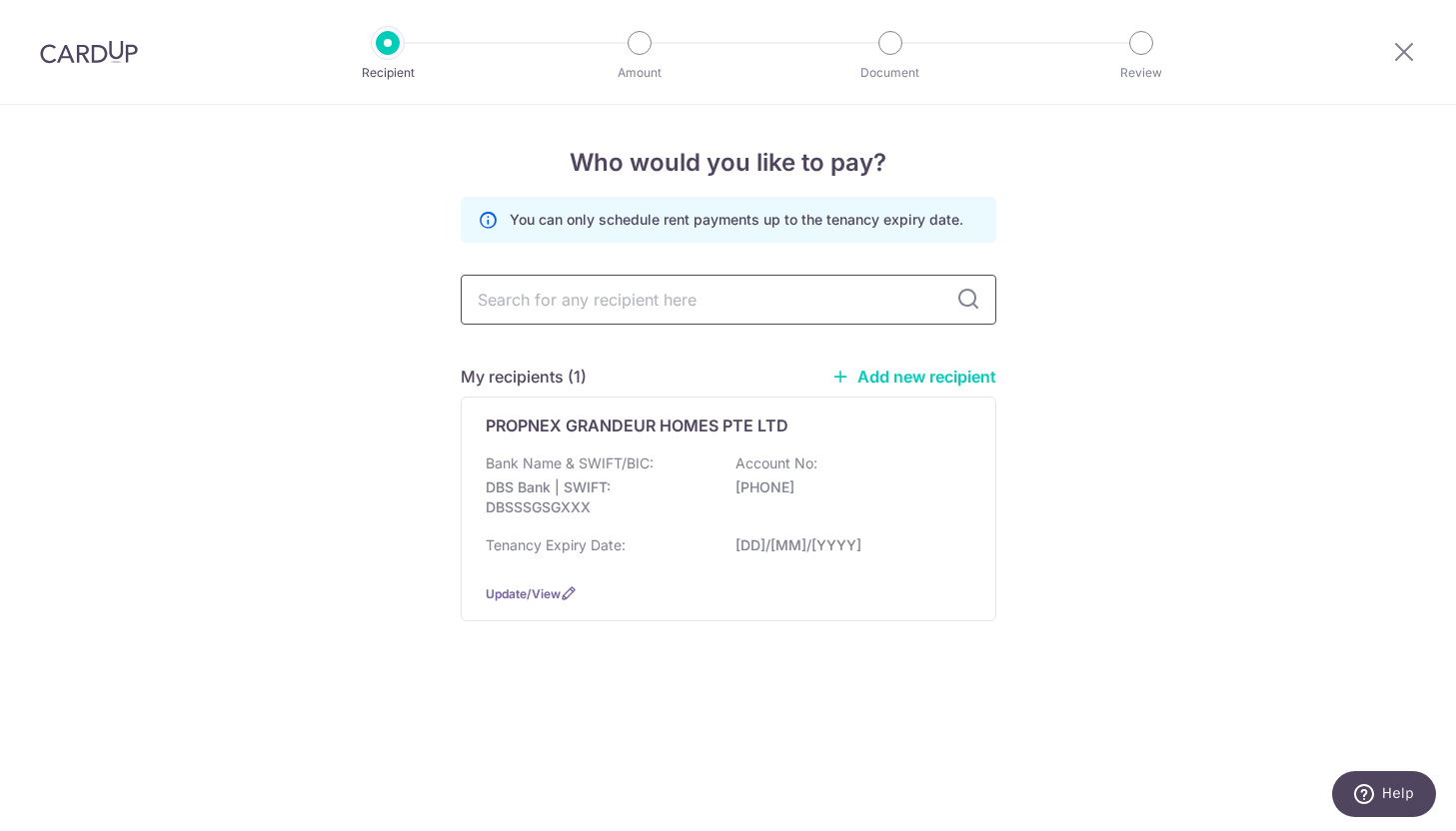 click at bounding box center [728, 300] 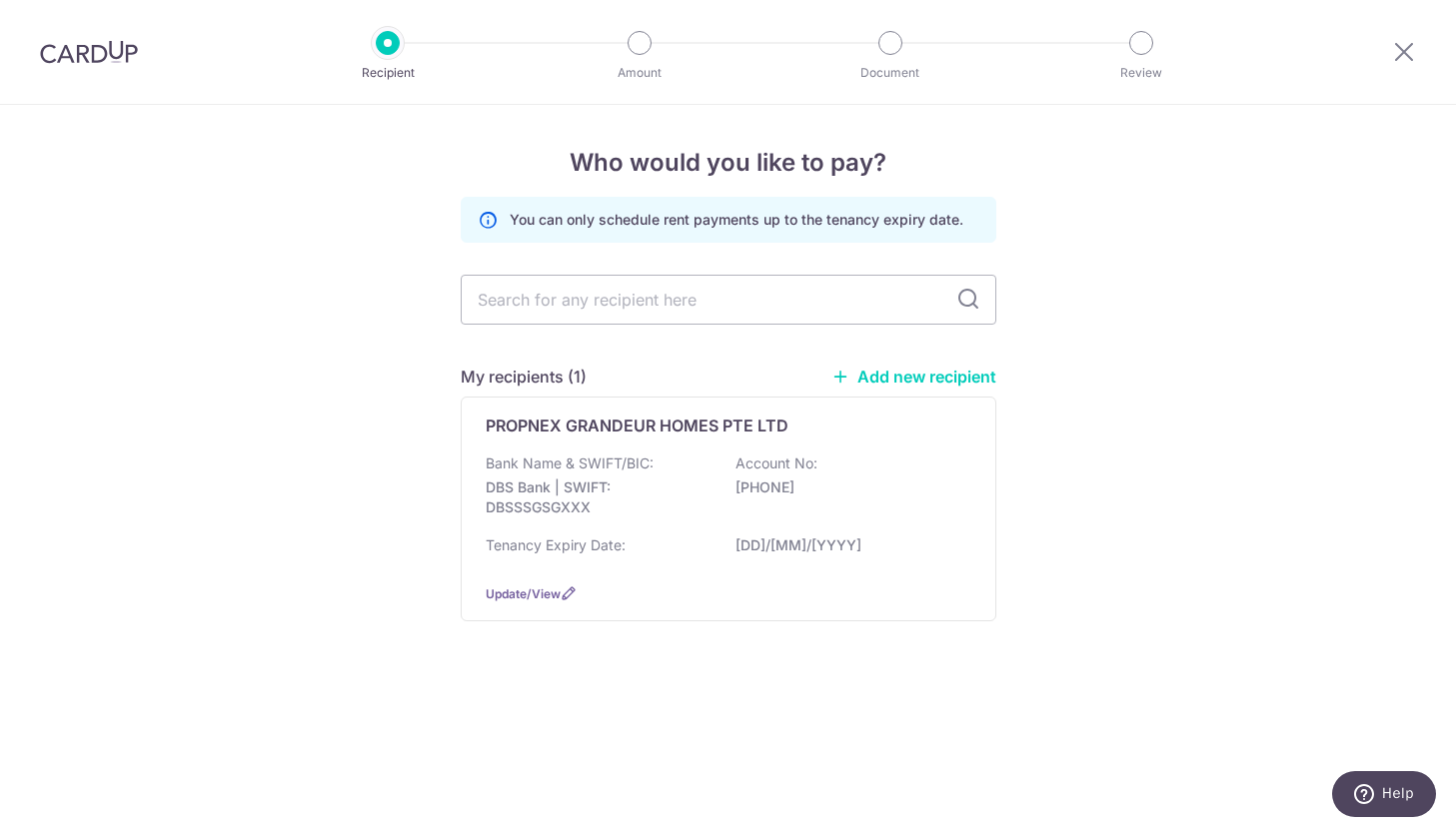 click on "Add new recipient" at bounding box center (913, 377) 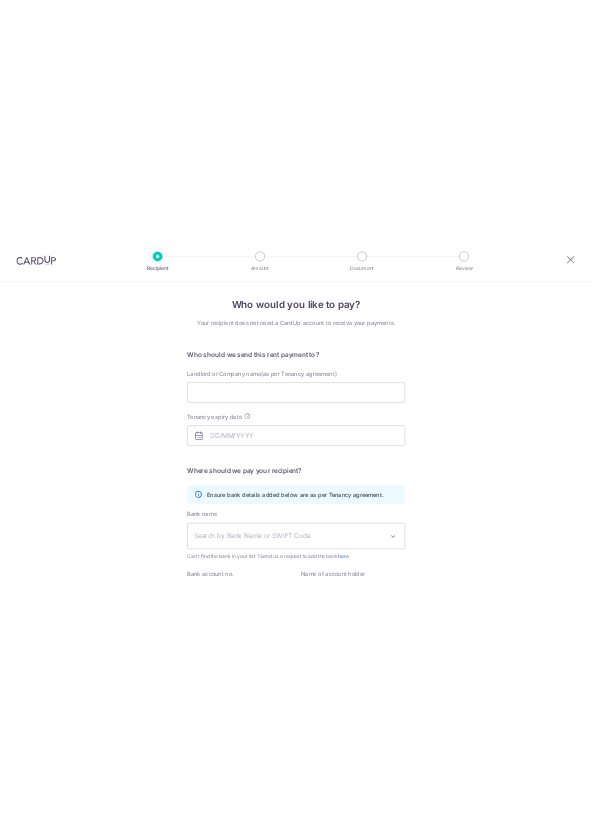 scroll, scrollTop: 0, scrollLeft: 0, axis: both 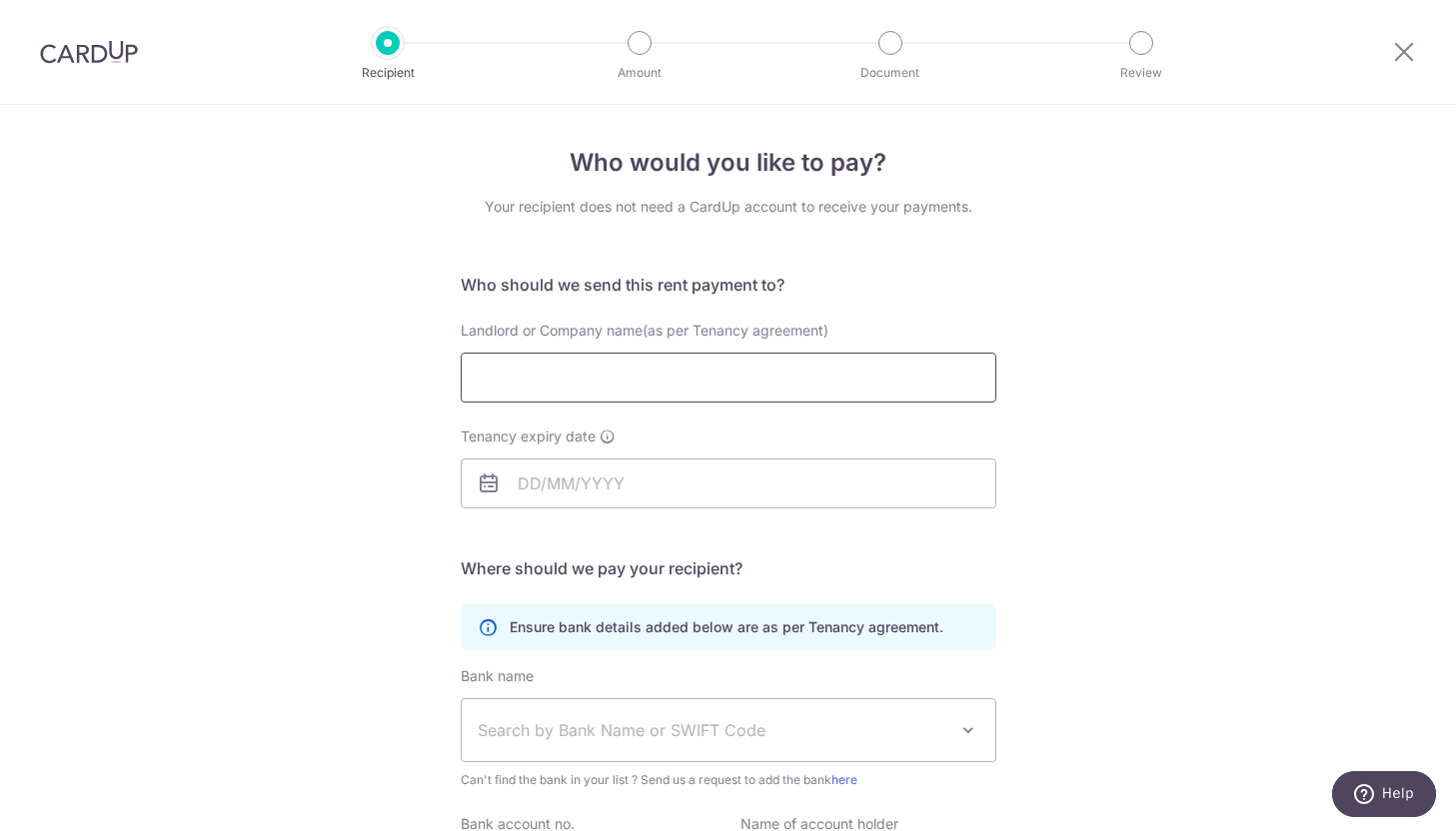 click on "Landlord or Company name(as per Tenancy agreement)" at bounding box center (728, 378) 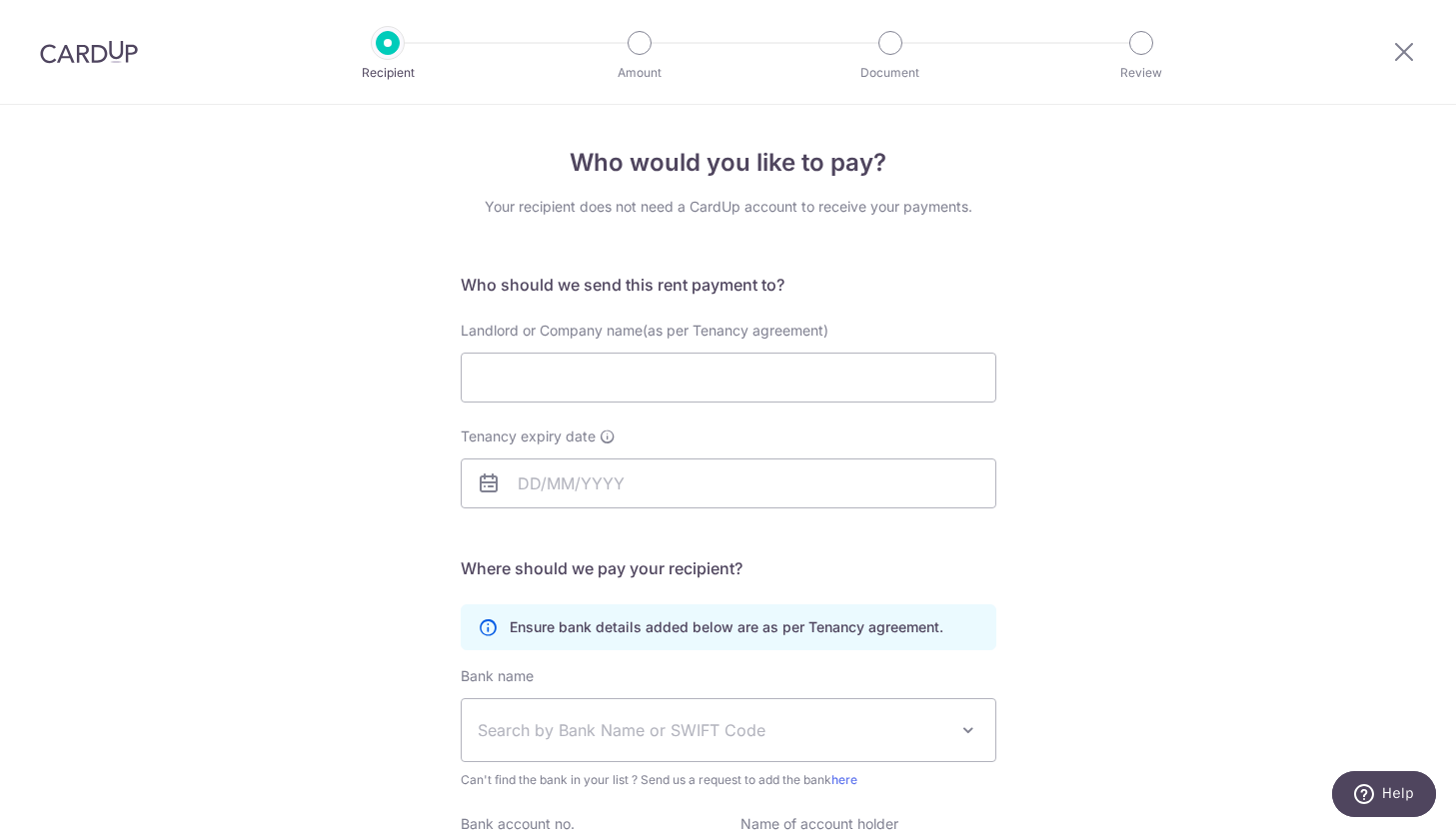 click on "Who would you like to pay?
Your recipient does not need a CardUp account to receive your payments.
Who should we send this rent payment to?
Landlord or Company name(as per Tenancy agreement)
Tenancy expiry date
Translation missing: en.no key
URL
Telephone" at bounding box center (728, 580) 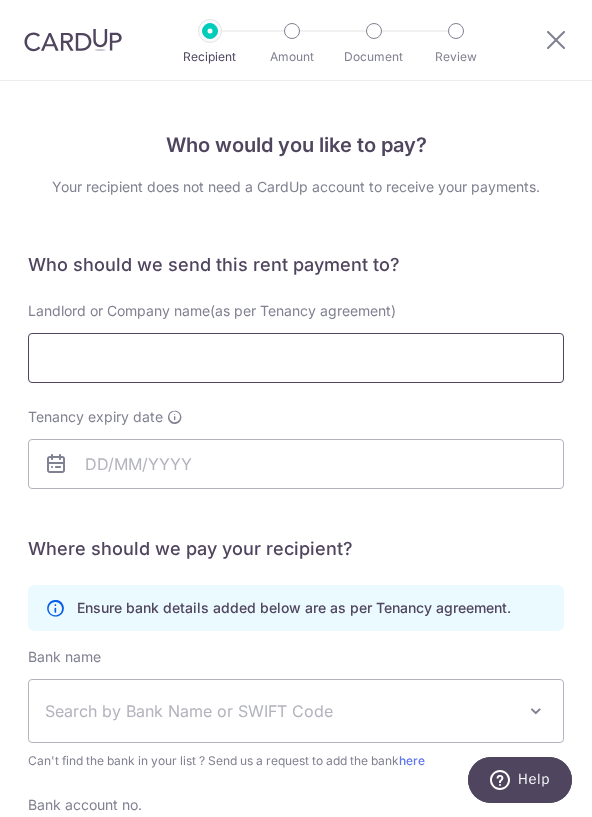 click on "Landlord or Company name(as per Tenancy agreement)" at bounding box center [296, 358] 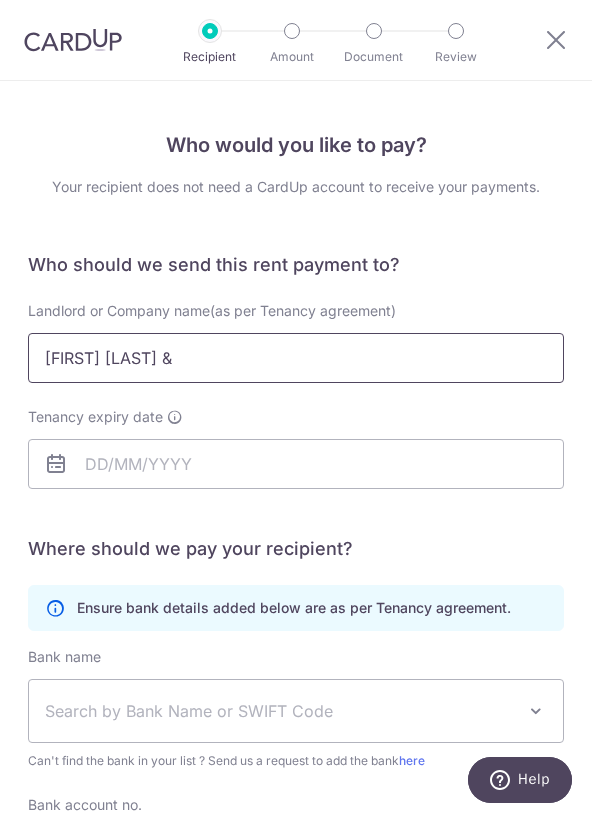 paste on "KEE NGAI LEEN" 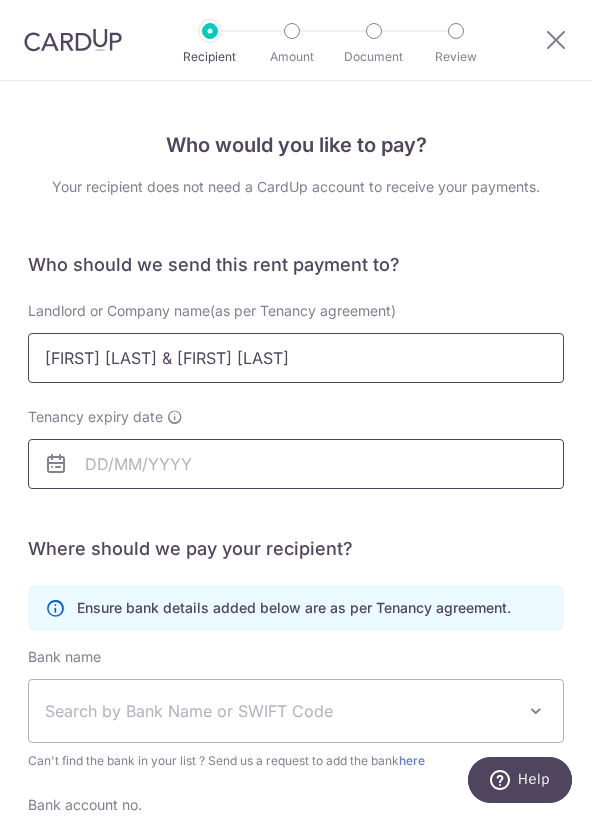 type on "CHUA LAY BOON & KEE NGAI LEEN" 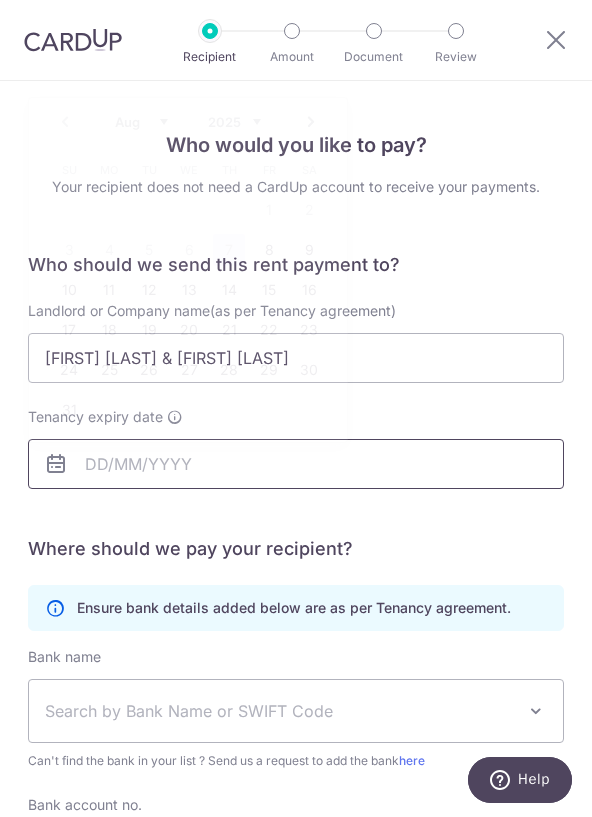 click on "Tenancy expiry date" at bounding box center [296, 464] 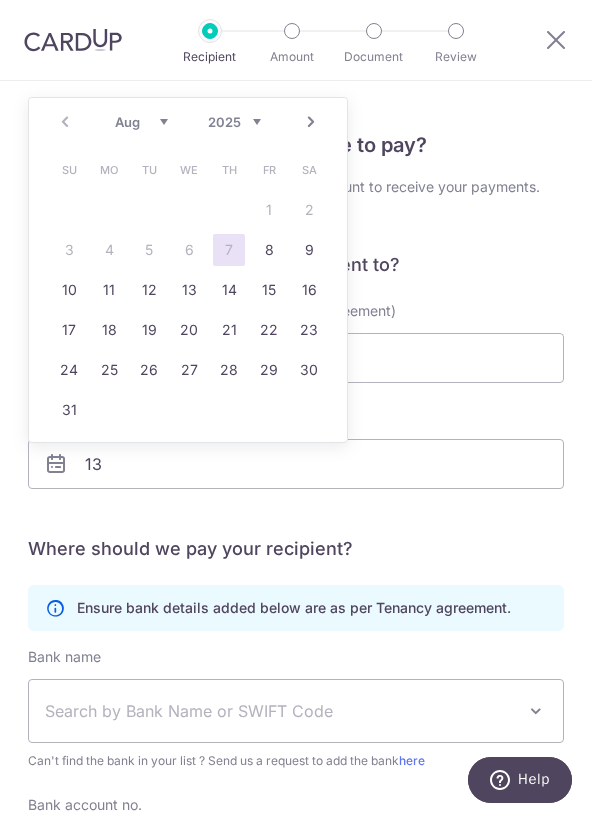 click on "2025 2026 2027 2028 2029 2030 2031 2032 2033 2034 2035" at bounding box center [234, 122] 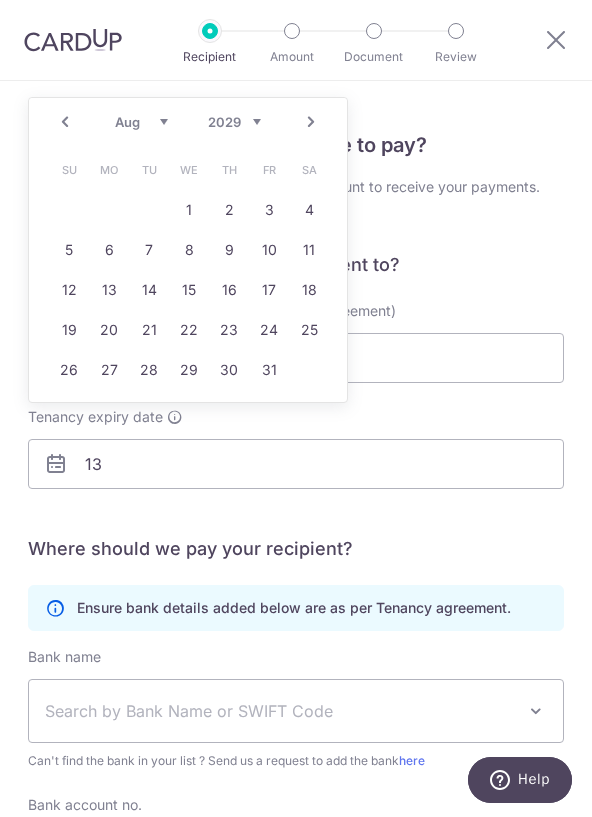 click on "Prev Next Jan Feb Mar Apr May Jun Jul Aug Sep Oct Nov Dec 2025 2026 2027 2028 2029 2030 2031 2032 2033 2034 2035 2036 2037 2038 2039" at bounding box center (188, 122) 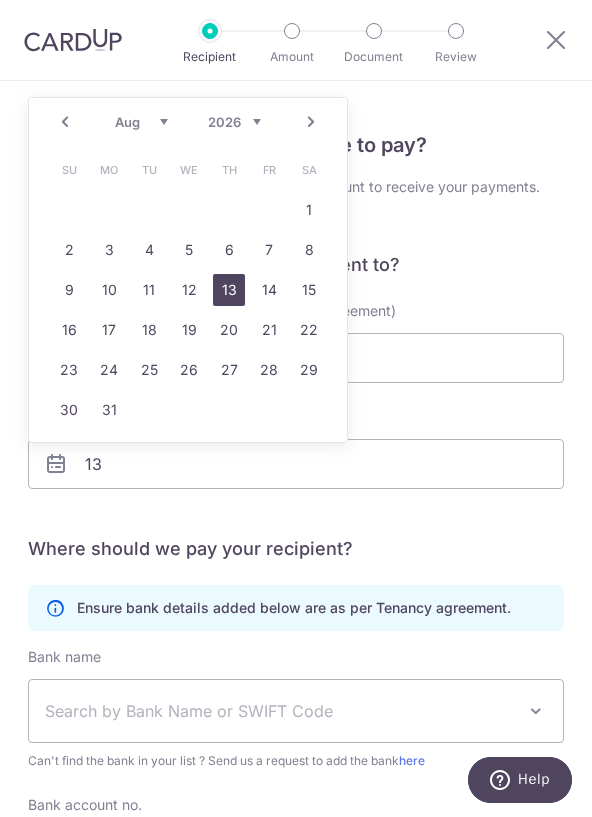 click on "13" at bounding box center (229, 290) 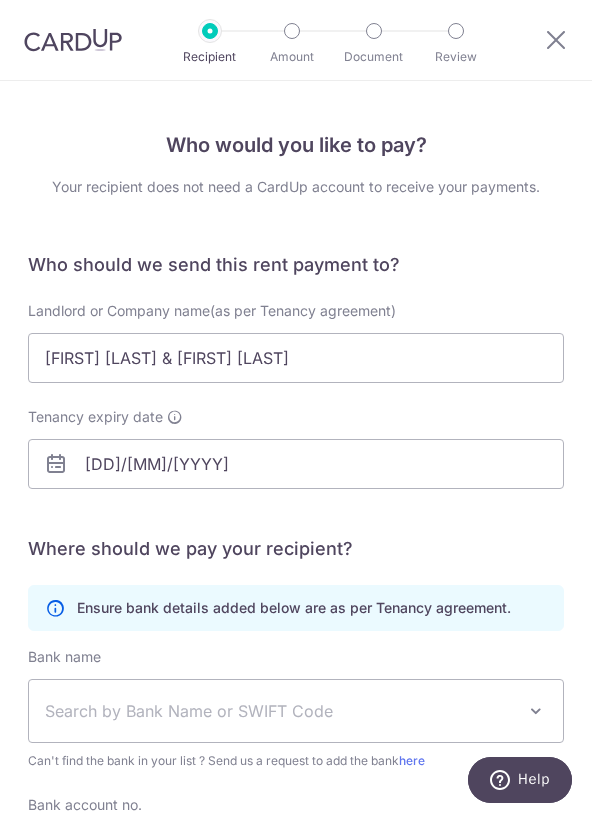 scroll, scrollTop: 229, scrollLeft: 0, axis: vertical 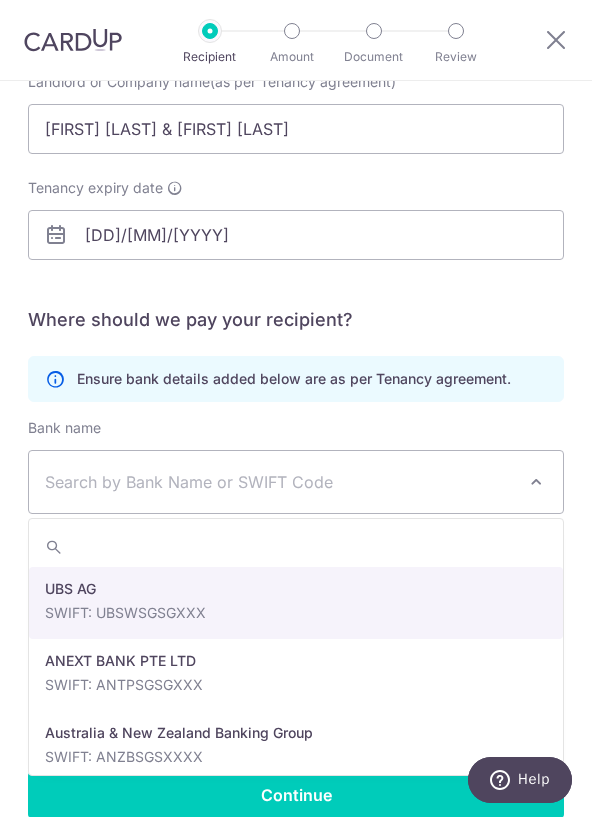 click on "Search by Bank Name or SWIFT Code" at bounding box center [280, 482] 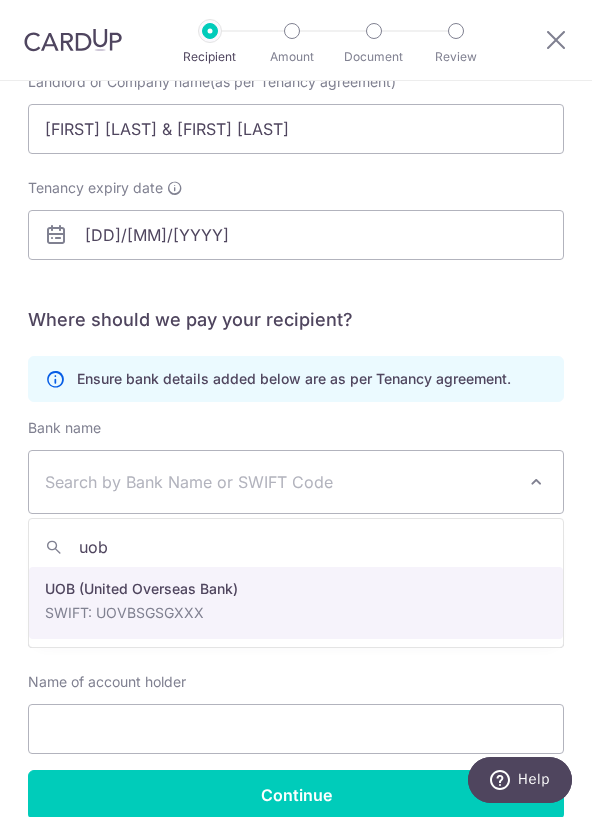 type on "uob" 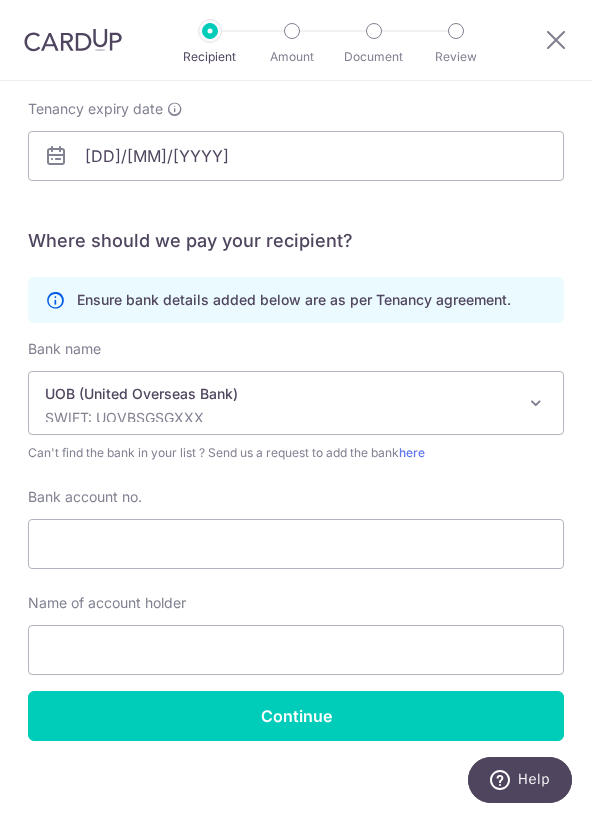 scroll, scrollTop: 311, scrollLeft: 0, axis: vertical 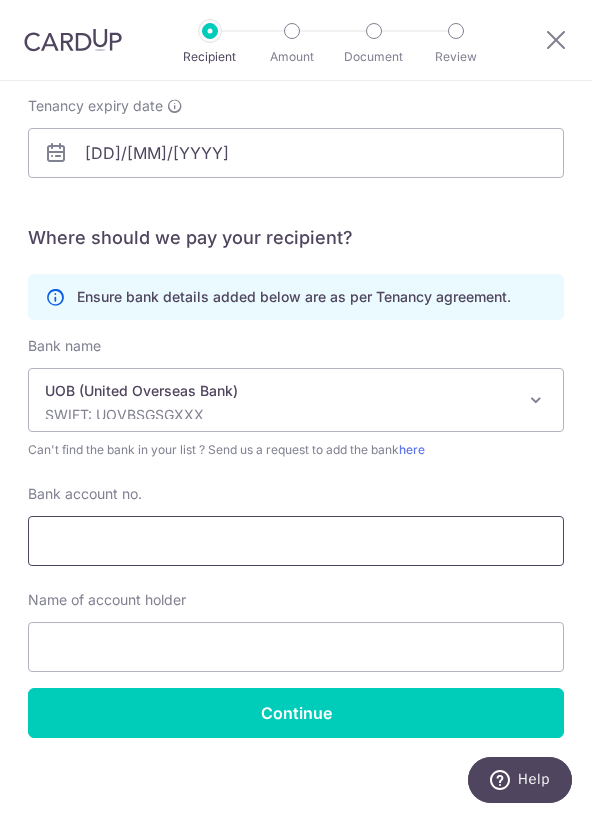 click on "Bank account no." at bounding box center (296, 541) 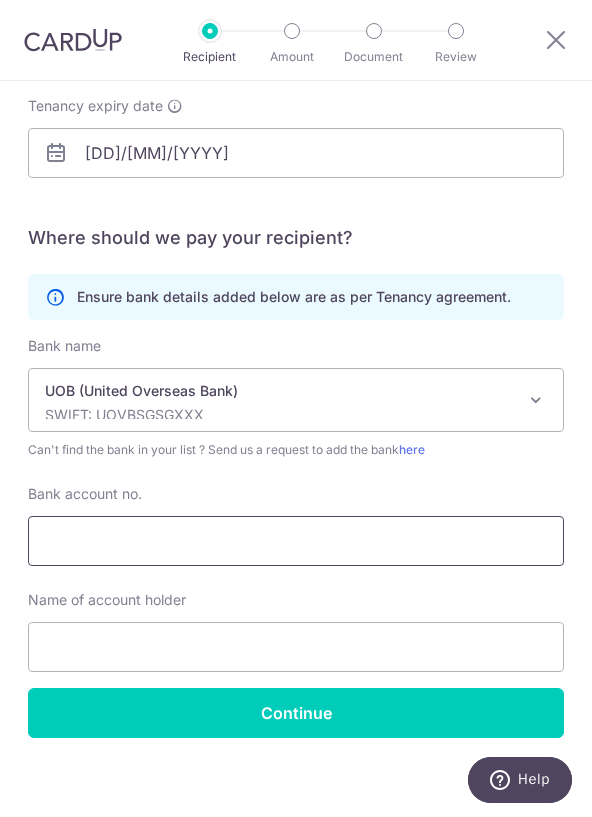 paste on "3713989469" 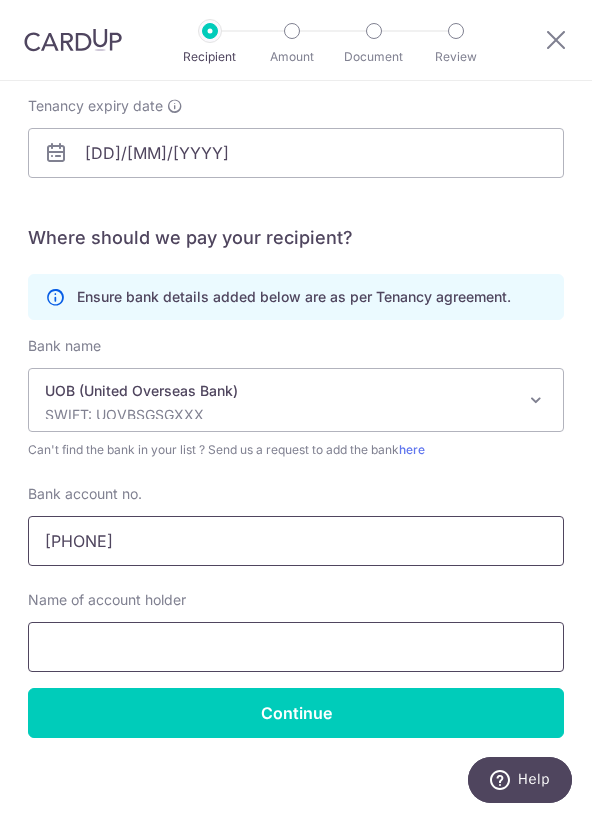 type on "3713989469" 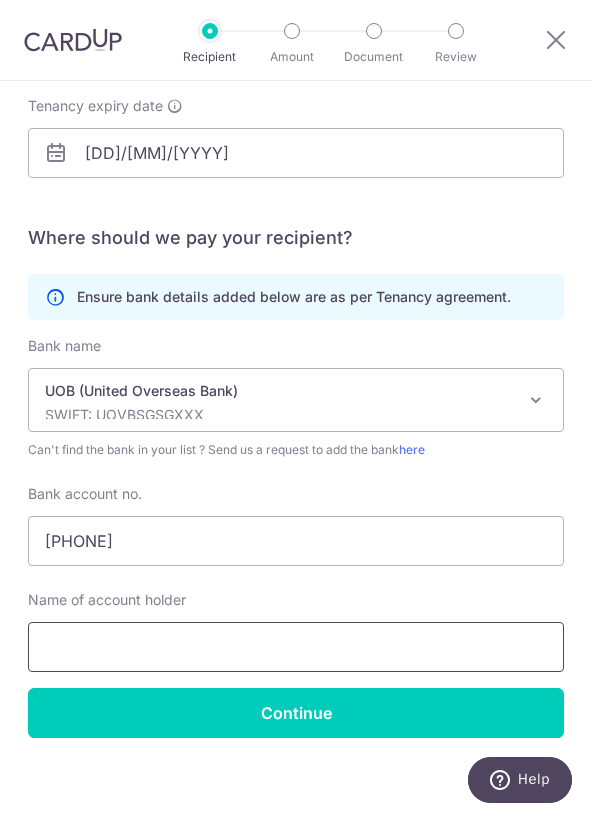 click at bounding box center [296, 647] 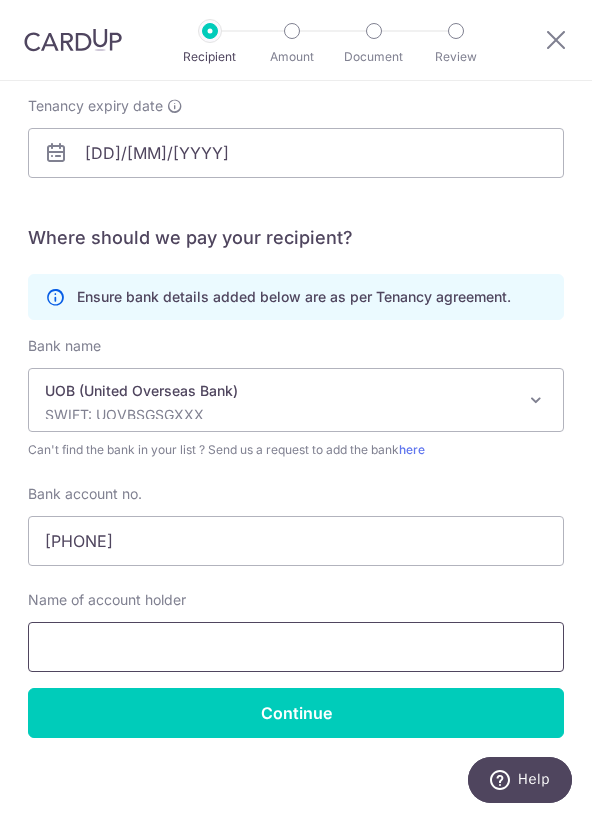 paste on "Chua Lay Boon" 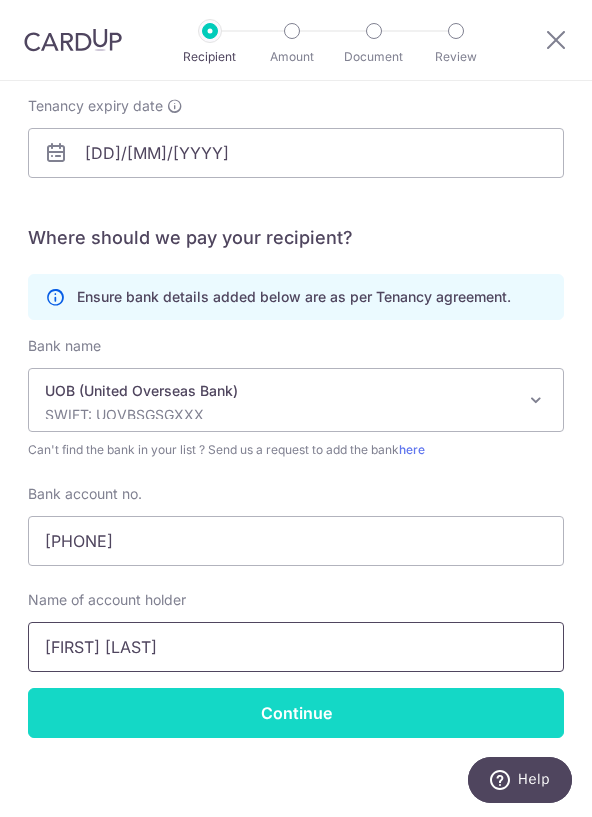 type on "Chua Lay Boon" 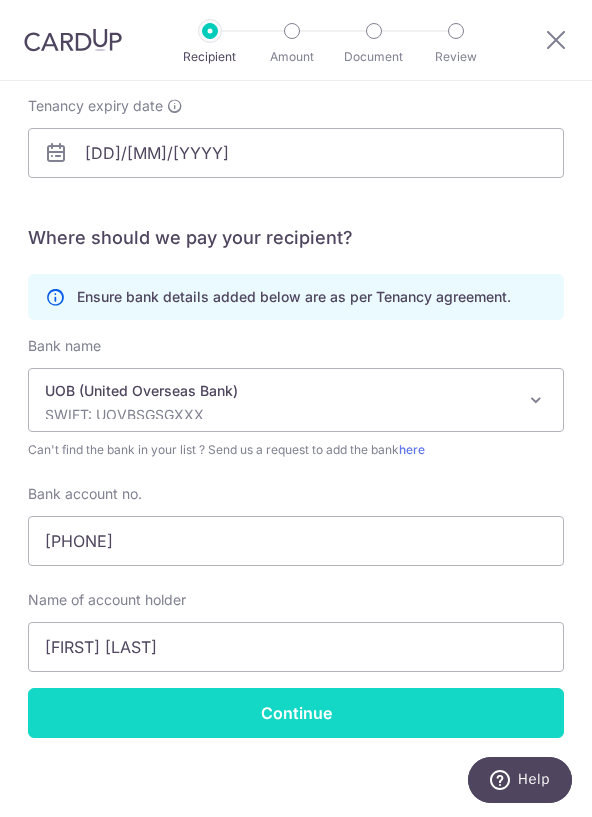 click on "Continue" at bounding box center [296, 713] 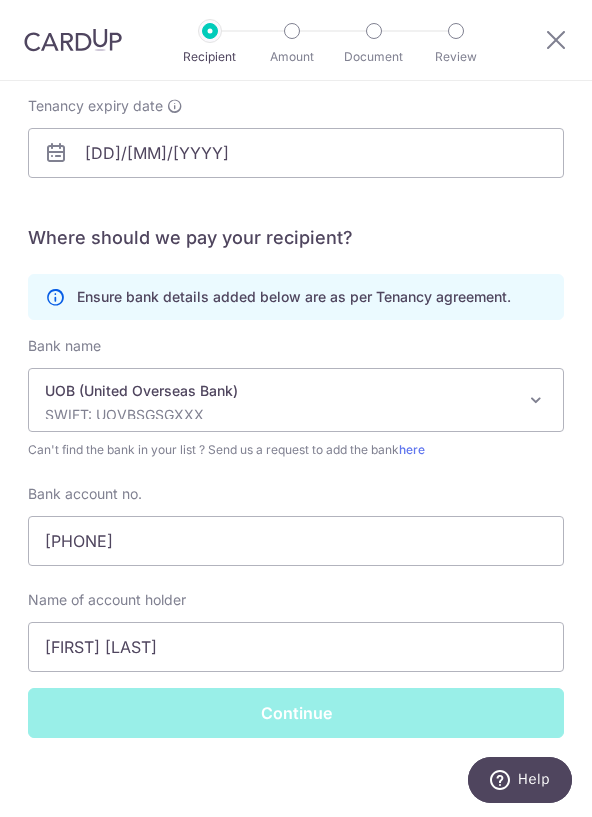 scroll, scrollTop: 326, scrollLeft: 0, axis: vertical 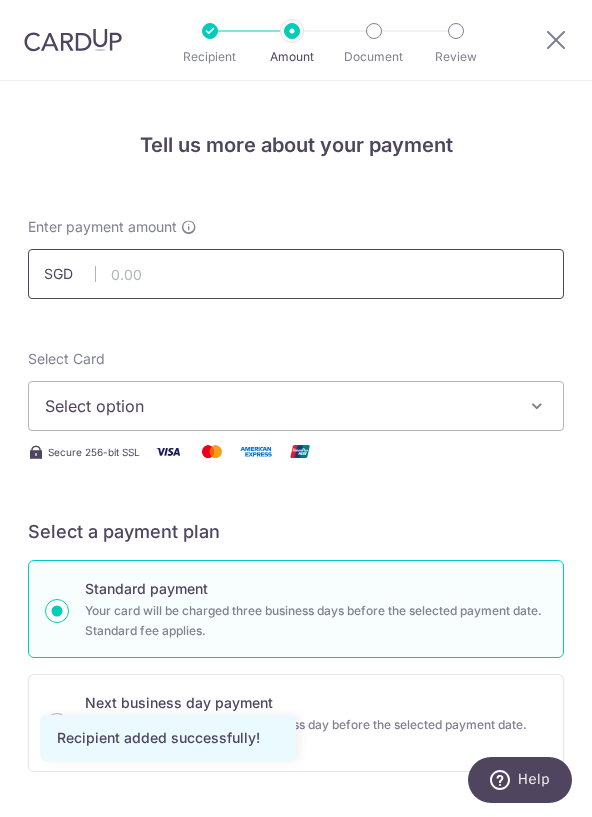 click at bounding box center (296, 274) 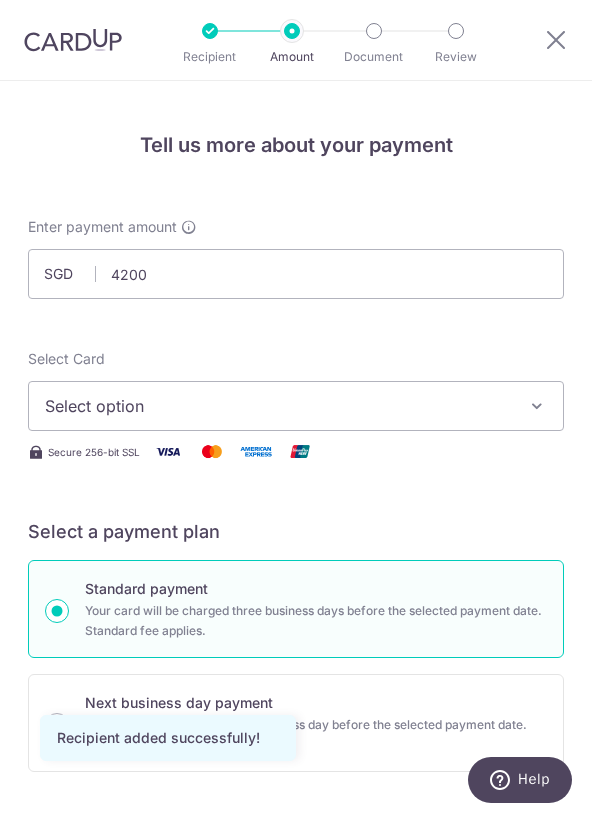 type on "4,200.00" 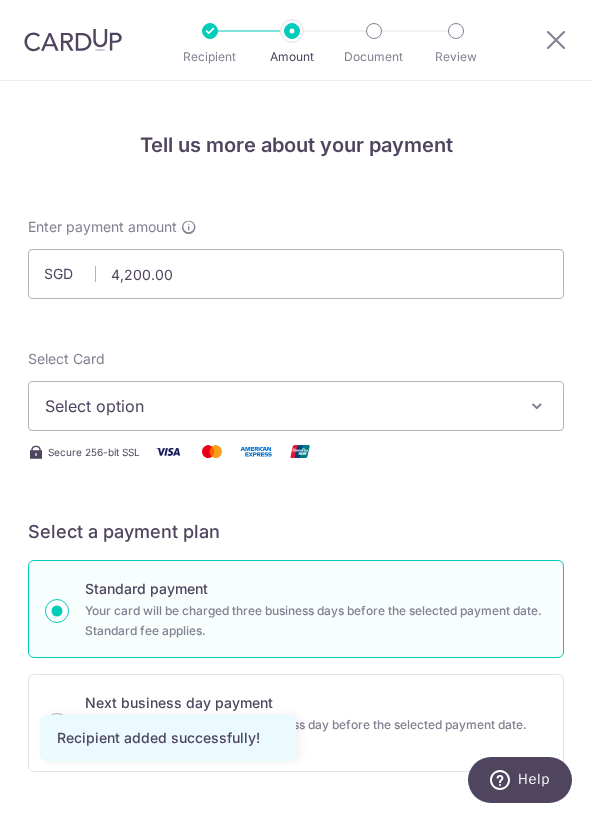 click on "Select option" at bounding box center (296, 406) 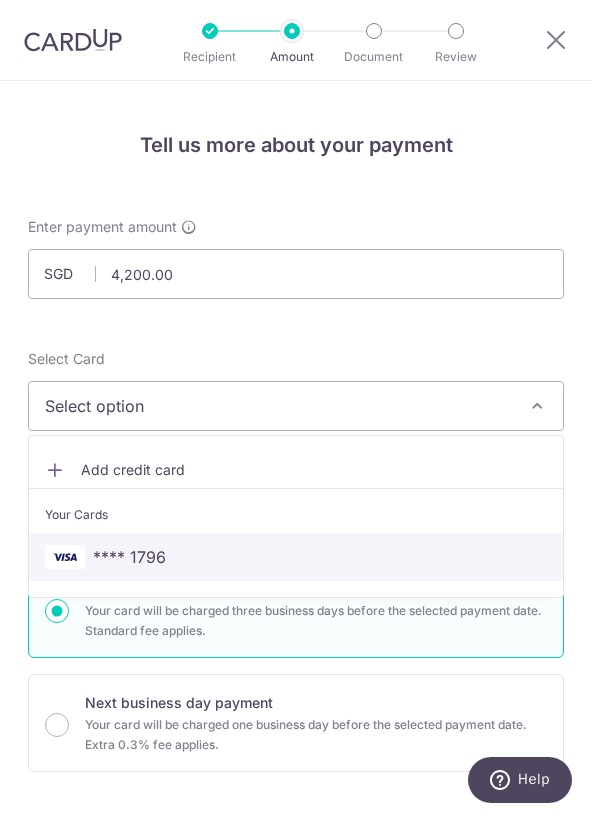 click on "**** 1796" at bounding box center (296, 557) 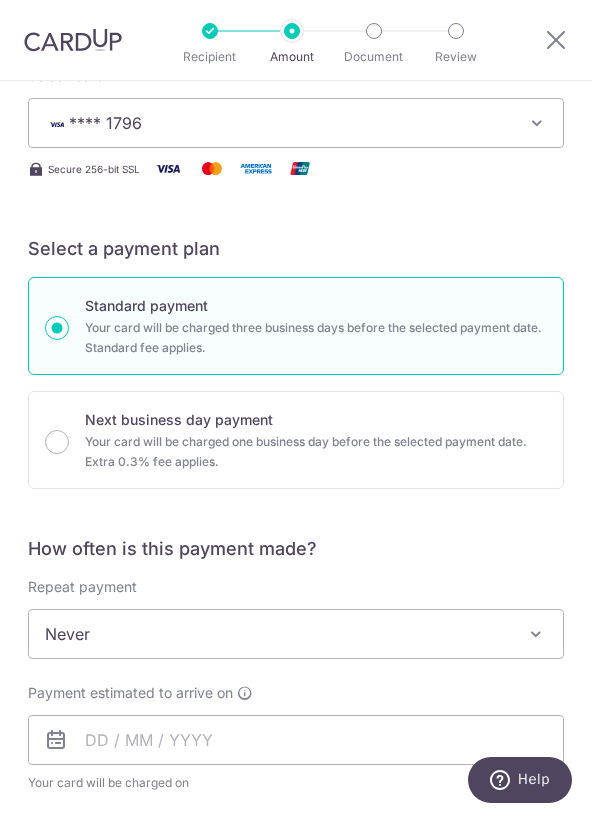 scroll, scrollTop: 428, scrollLeft: 0, axis: vertical 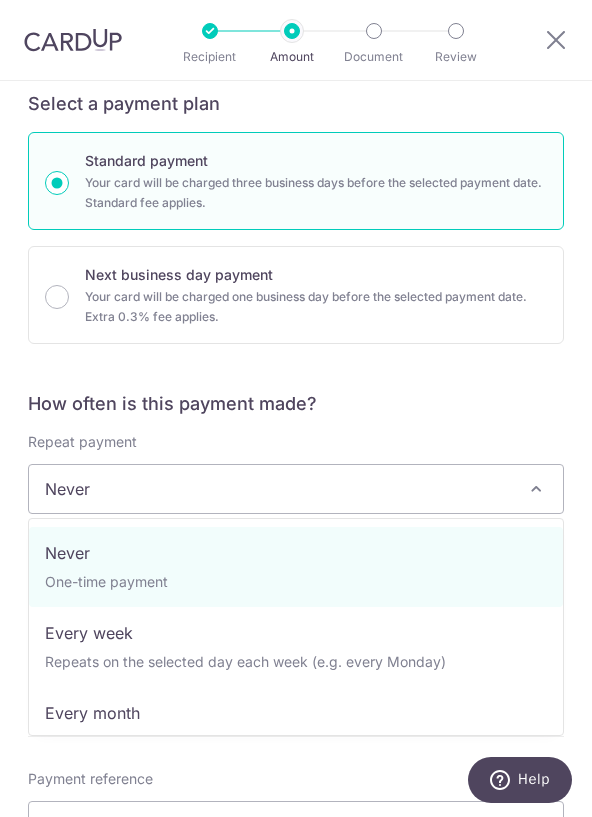click on "Never" at bounding box center [296, 489] 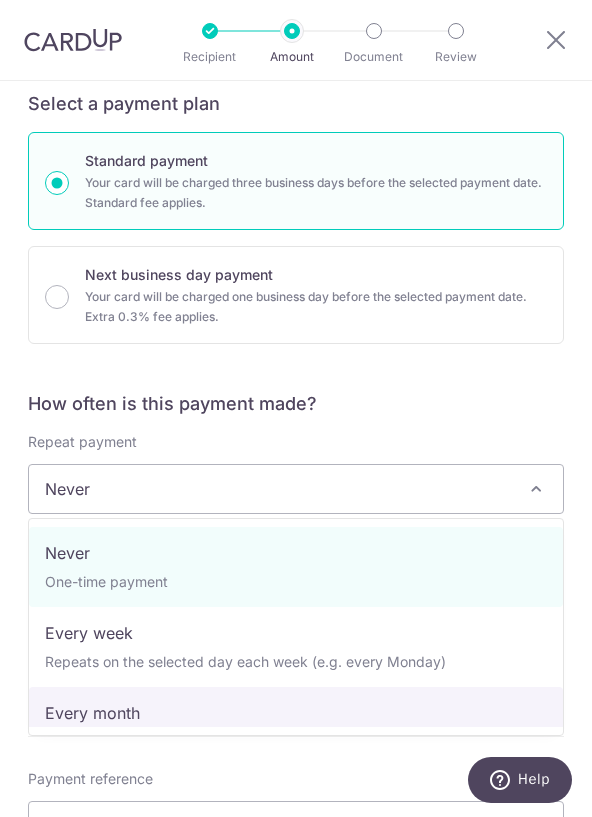 select on "3" 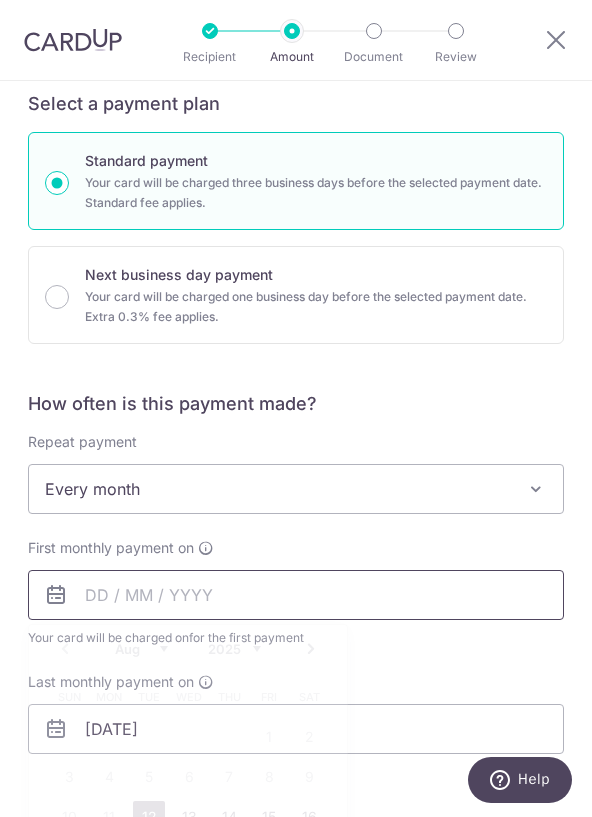 click at bounding box center [296, 595] 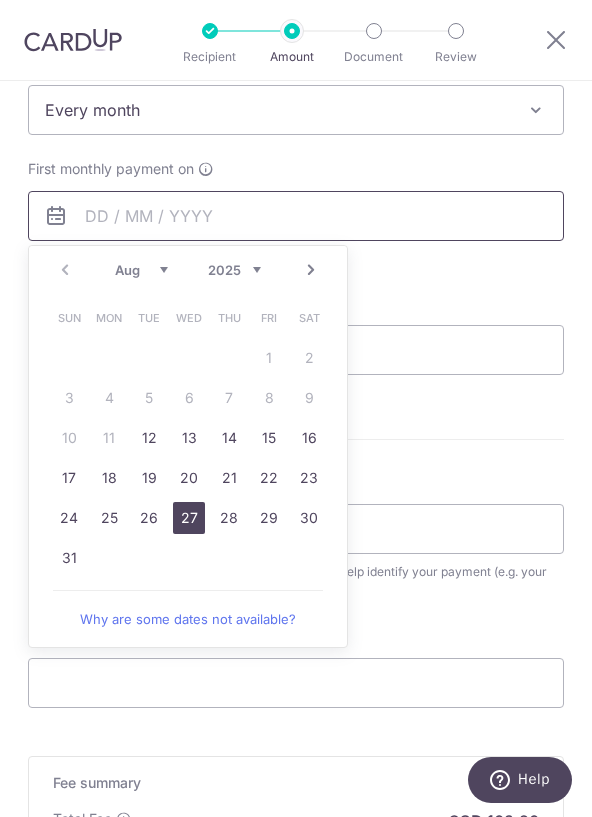 scroll, scrollTop: 817, scrollLeft: 0, axis: vertical 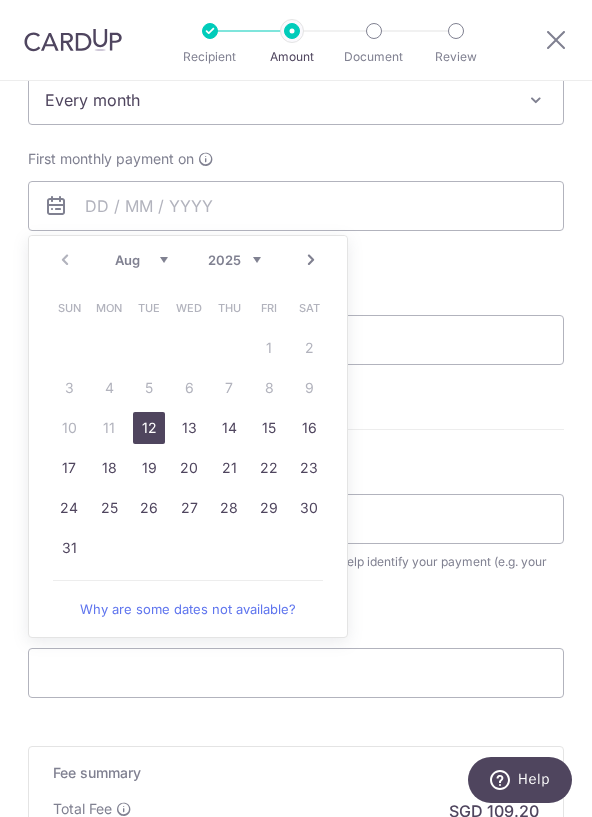 click on "12" at bounding box center [149, 428] 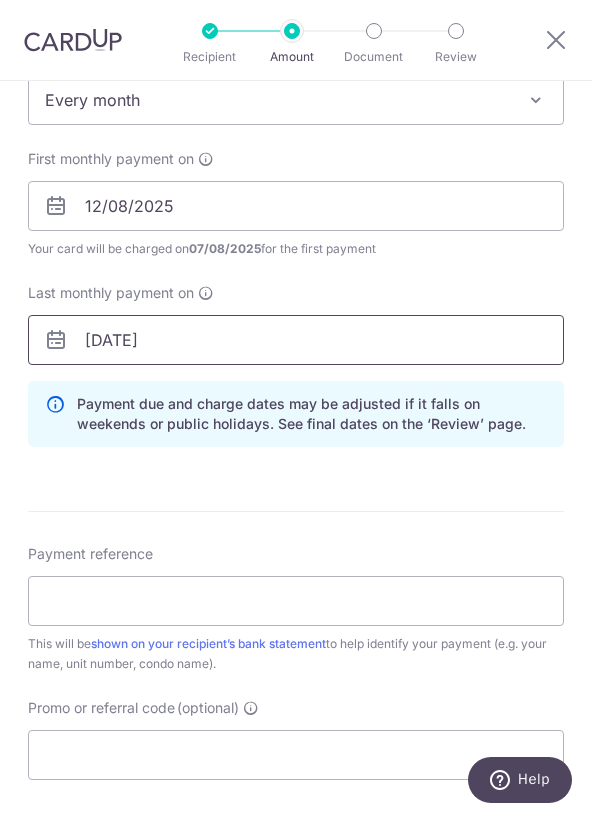 click on "13/08/2026" at bounding box center (296, 340) 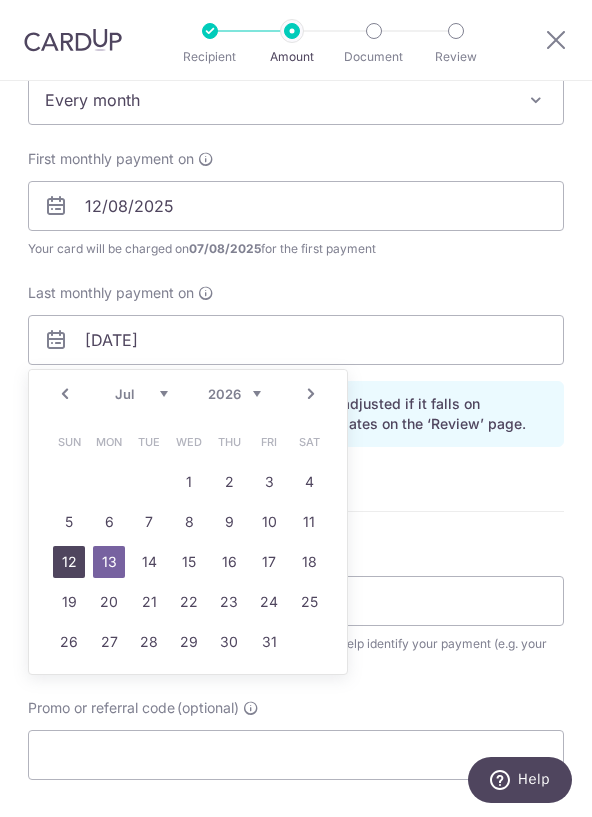 click on "12" at bounding box center [69, 562] 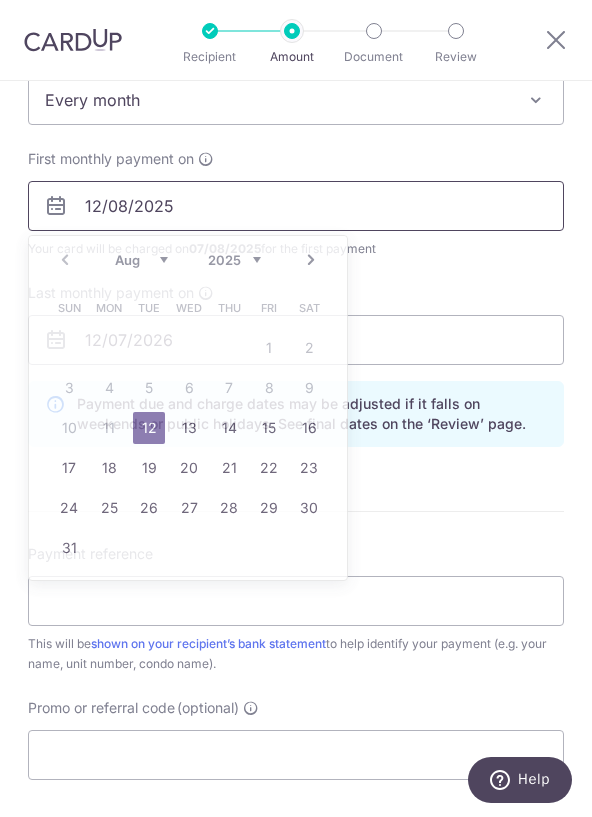 click on "12/08/2025" at bounding box center (296, 206) 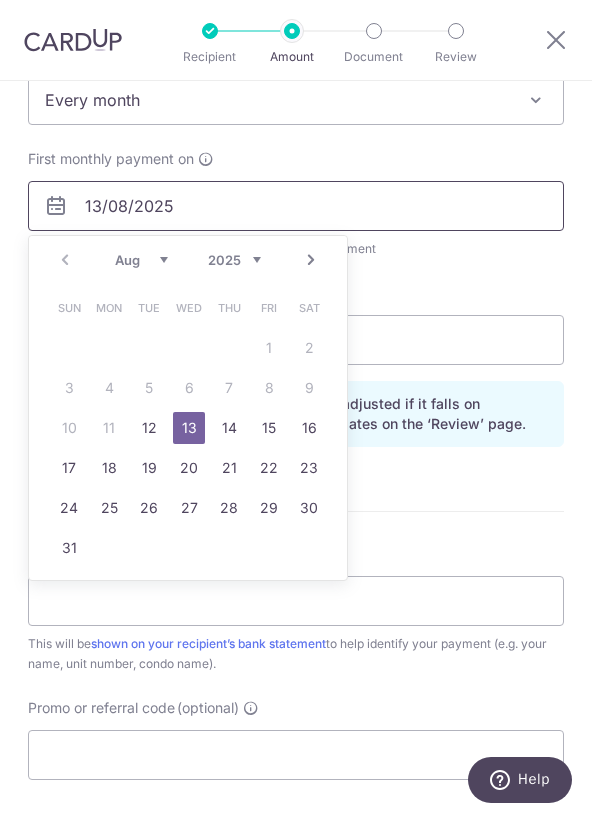 type on "13/08/2025" 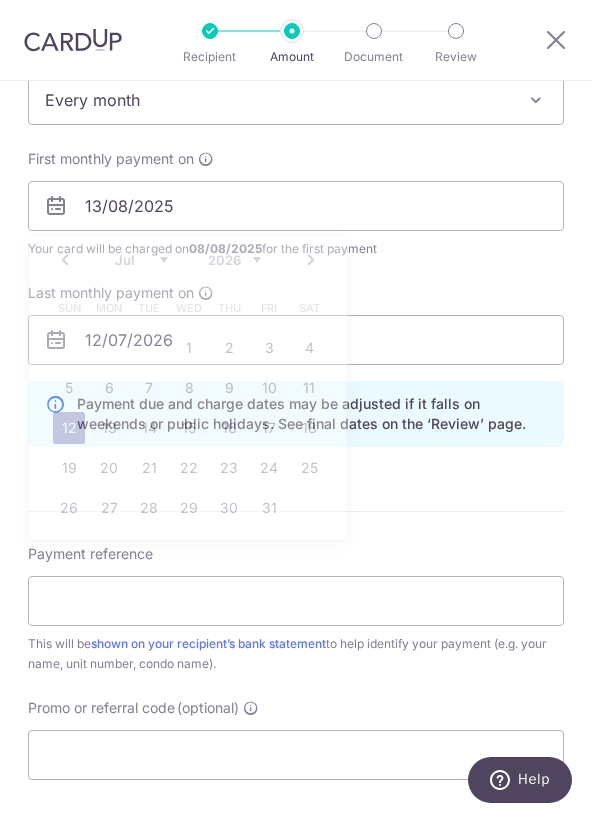 click on "Payment due and charge dates may be adjusted if it falls on weekends or public holidays. See final dates on the ‘Review’ page." at bounding box center (312, 414) 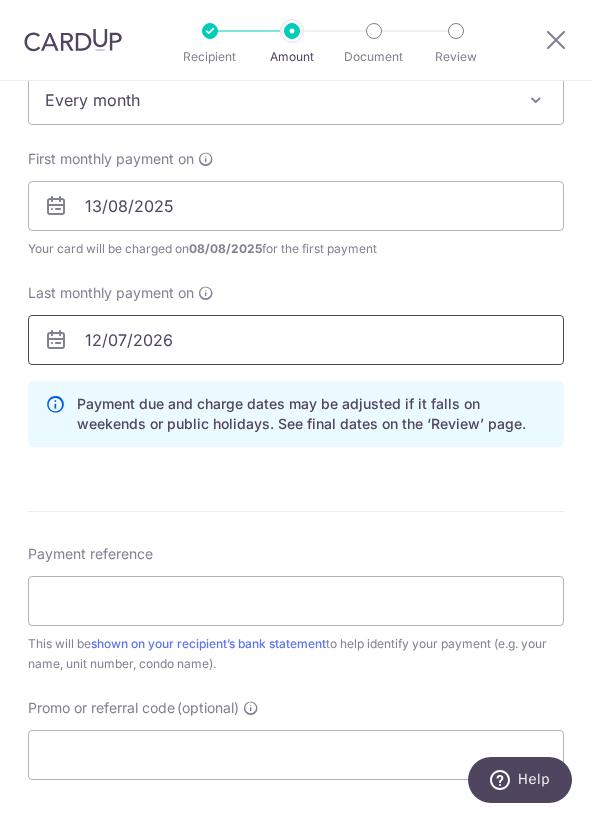 click on "12/07/2026" at bounding box center (296, 340) 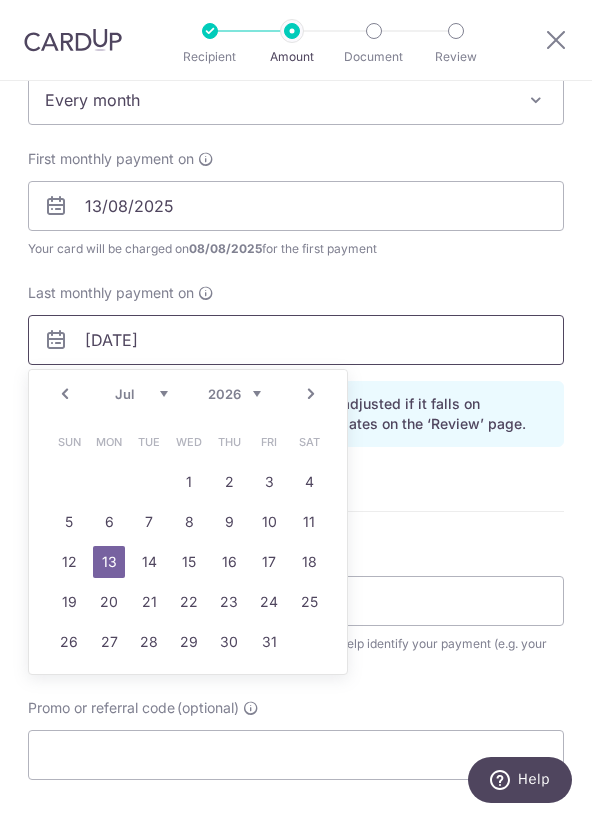 type on "13/07/2026" 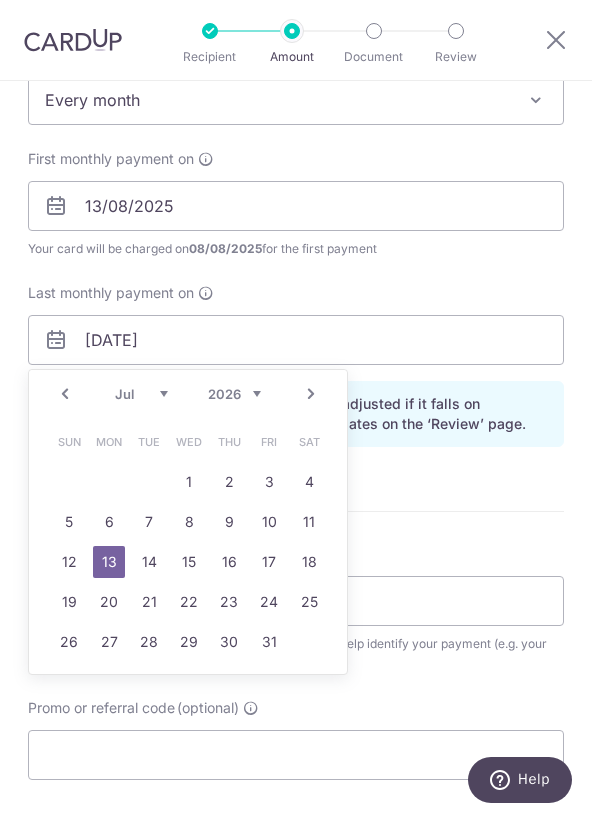 click on "Enter payment amount
SGD
4,200.00
4200.00
Recipient added successfully!
Select Card
**** 1796
Add credit card
Your Cards
**** 1796
Secure 256-bit SSL
Text
New card details
Card
Secure 256-bit SSL" at bounding box center [296, 267] 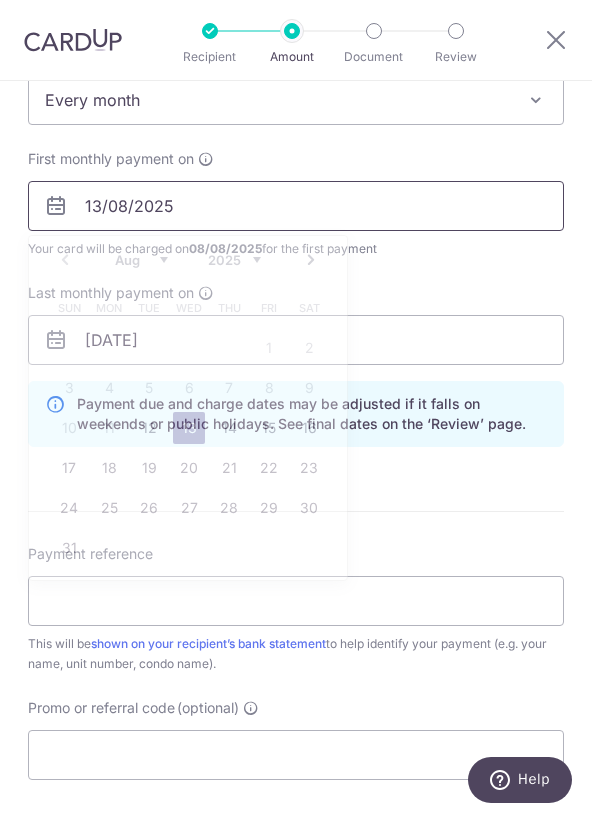 click on "13/08/2025" at bounding box center (296, 206) 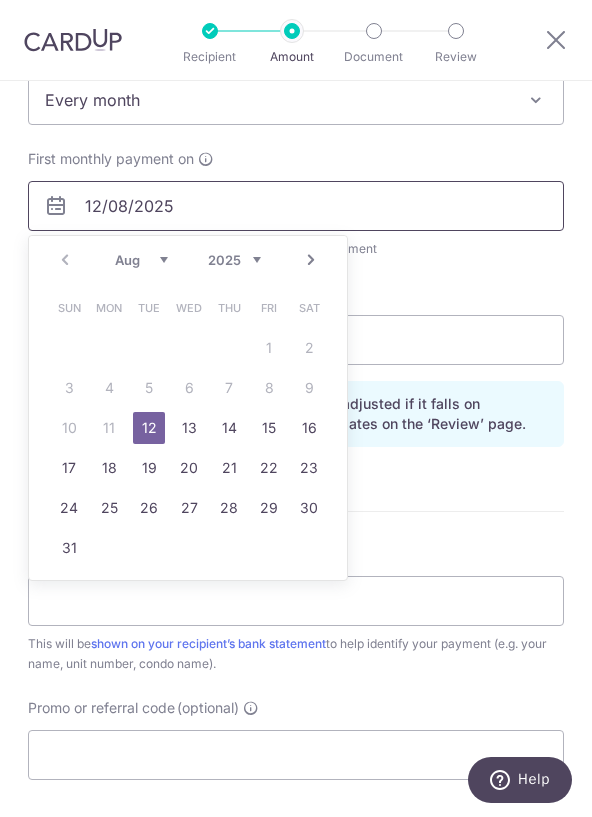 type on "12/08/2025" 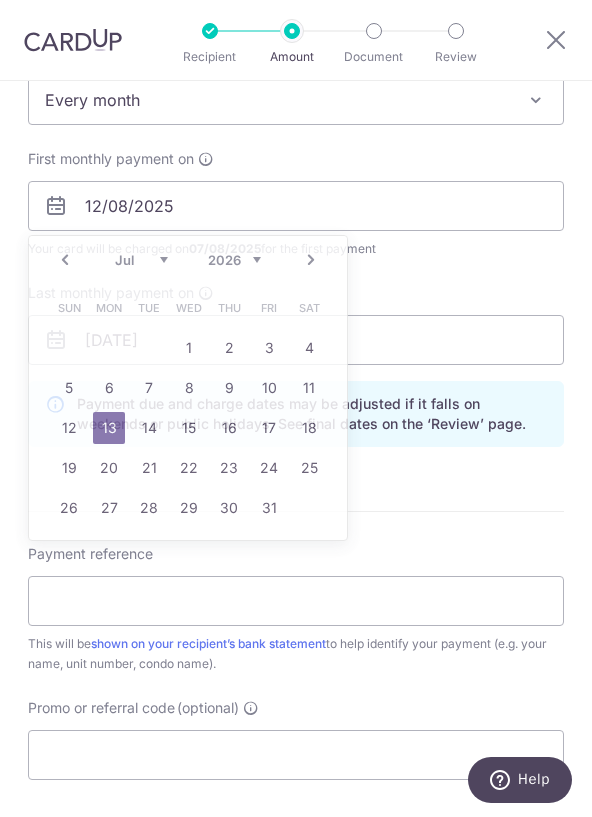 click on "Payment reference
This will be  shown on your recipient’s bank statement  to help identify your payment (e.g. your name, unit number, condo name)." at bounding box center [296, 609] 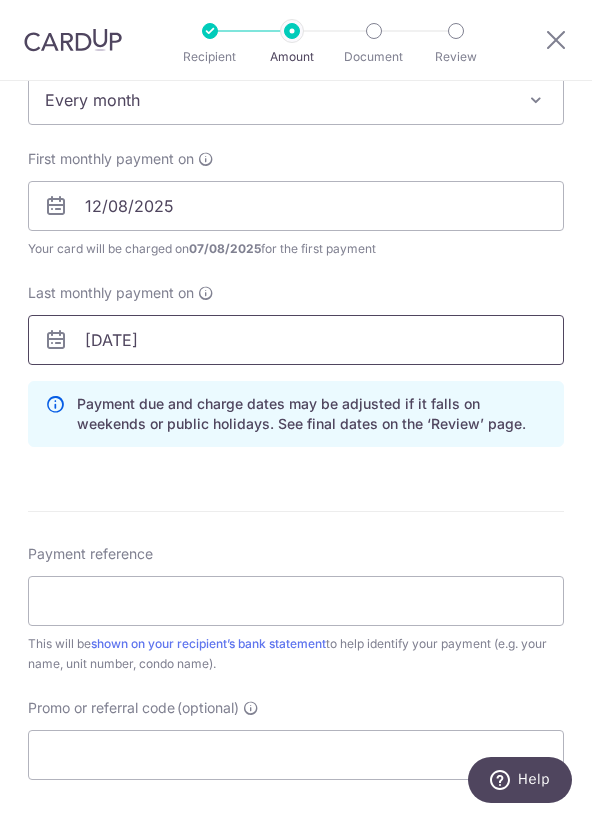click on "13/07/2026" at bounding box center [296, 340] 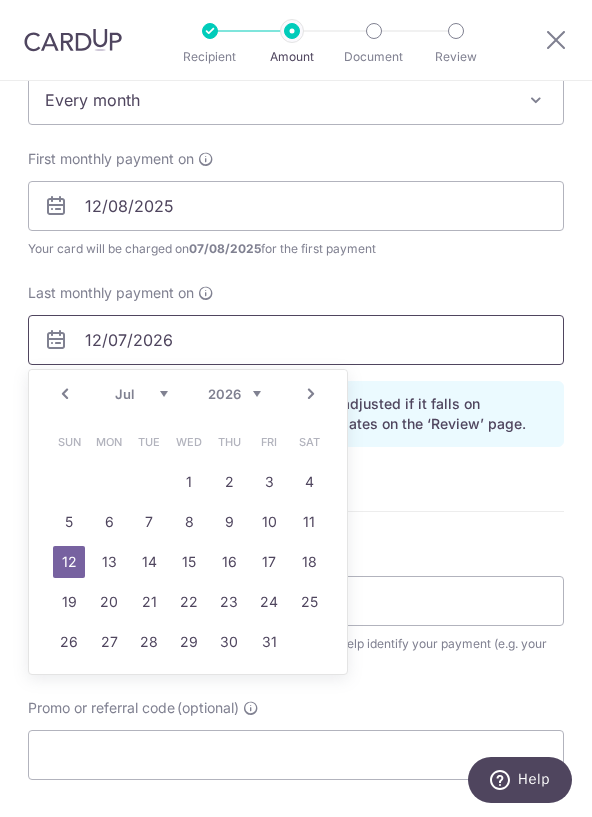 type on "12/07/2026" 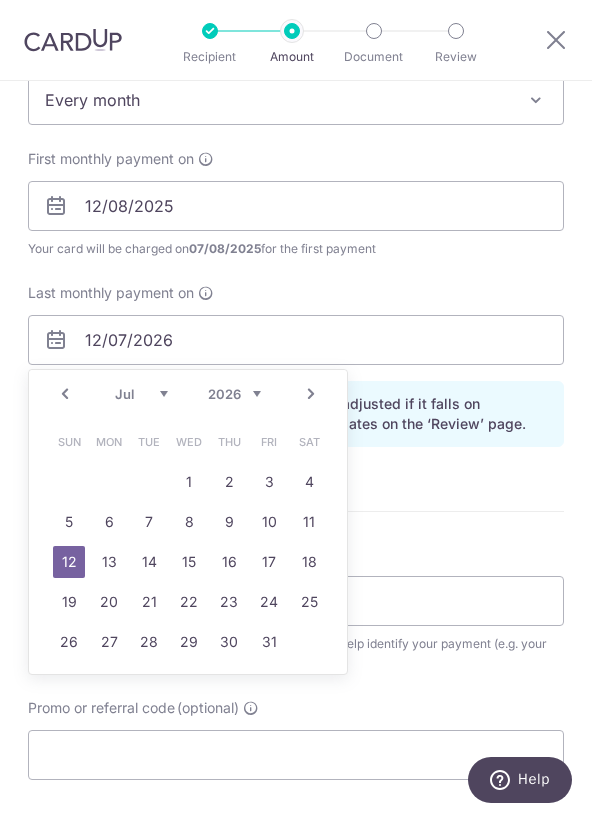 click on "Enter payment amount
SGD
4,200.00
4200.00
Recipient added successfully!
Select Card
**** 1796
Add credit card
Your Cards
**** 1796
Secure 256-bit SSL
Text
New card details
Card
Secure 256-bit SSL" at bounding box center [296, 267] 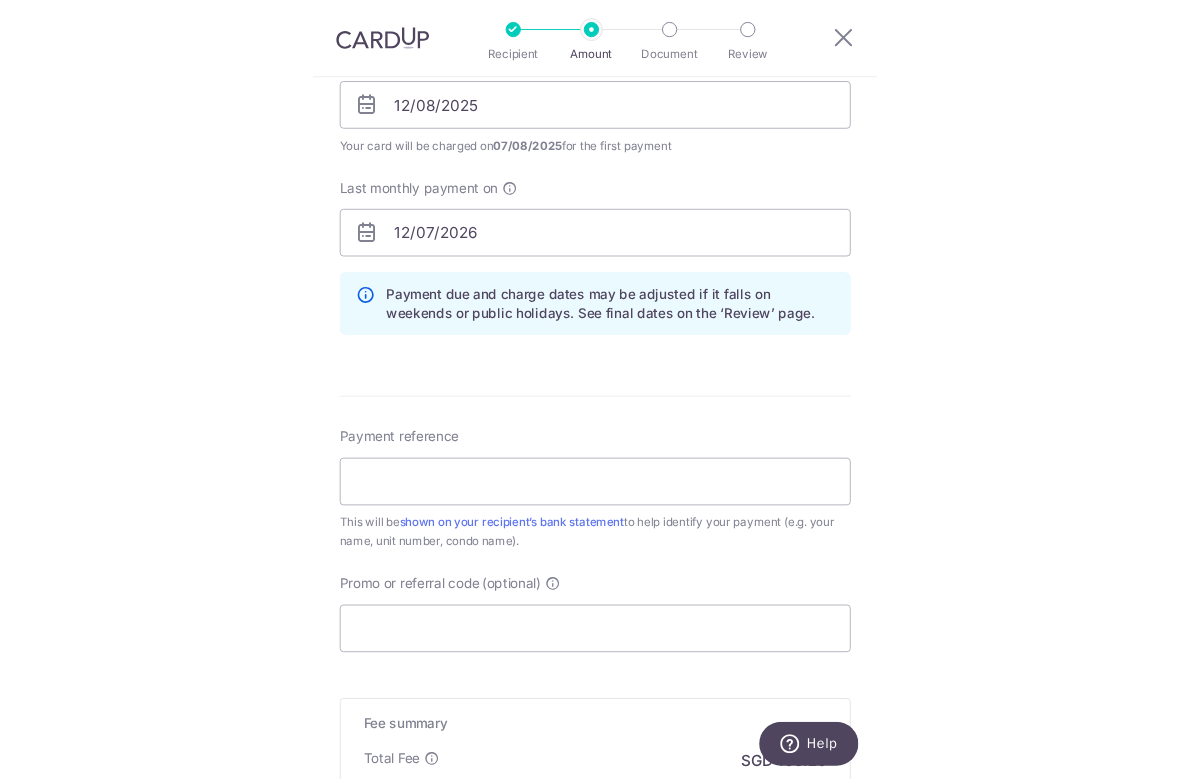 scroll, scrollTop: 915, scrollLeft: 0, axis: vertical 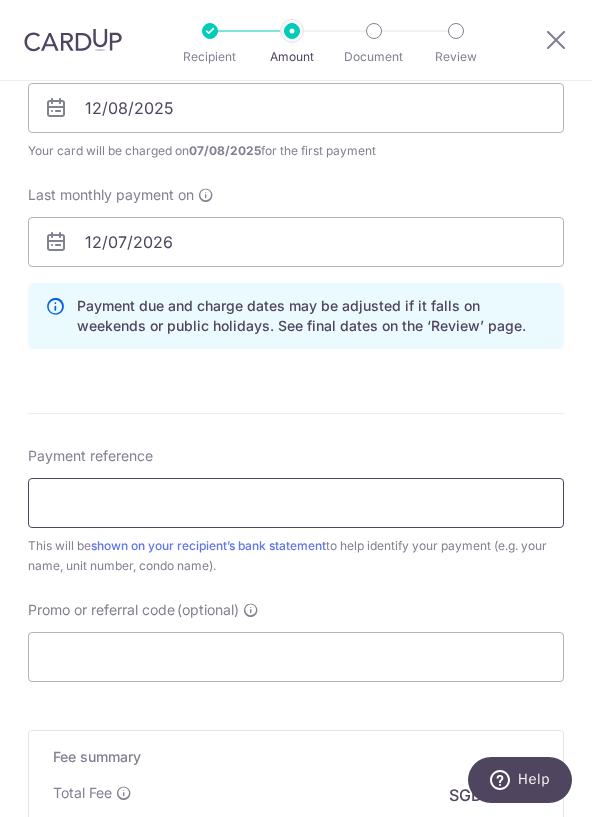 click on "Payment reference" at bounding box center (296, 503) 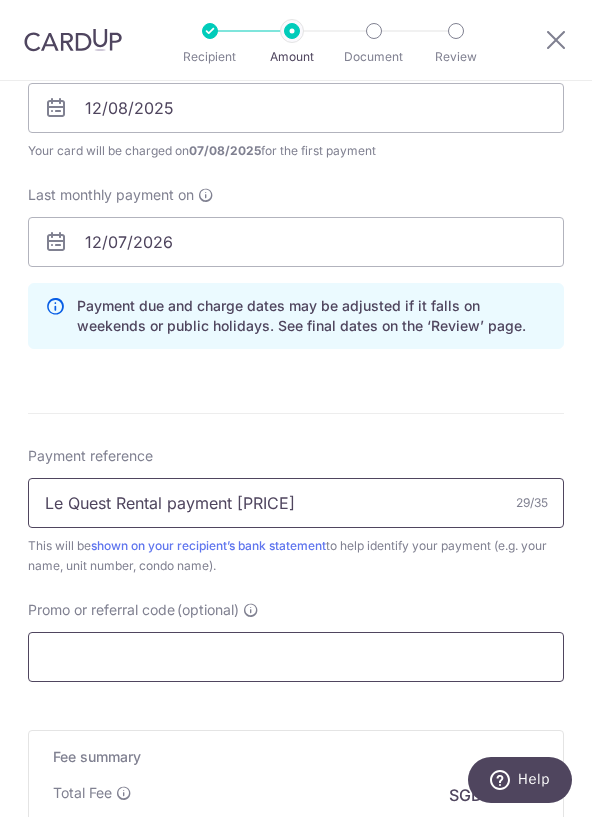 type on "Le Quest Rental payment $4200" 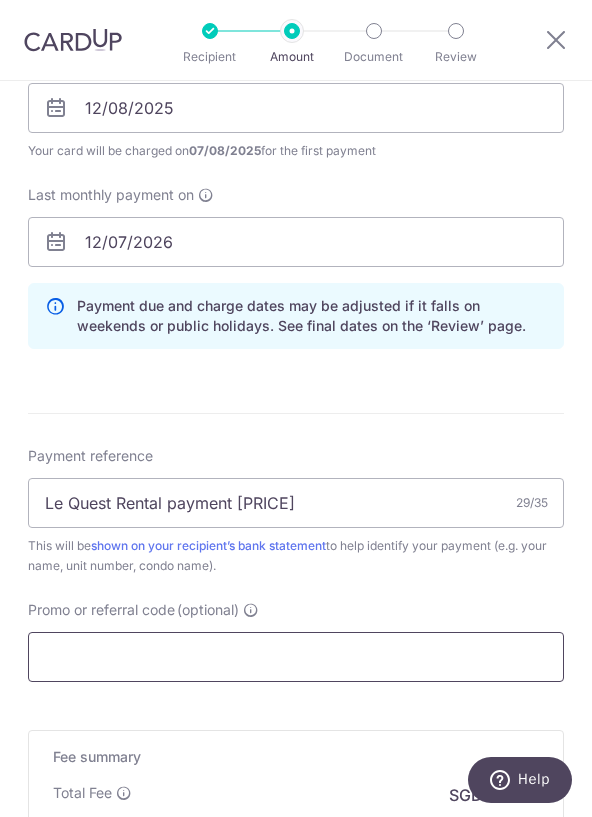 click on "Promo or referral code
(optional)" at bounding box center [296, 657] 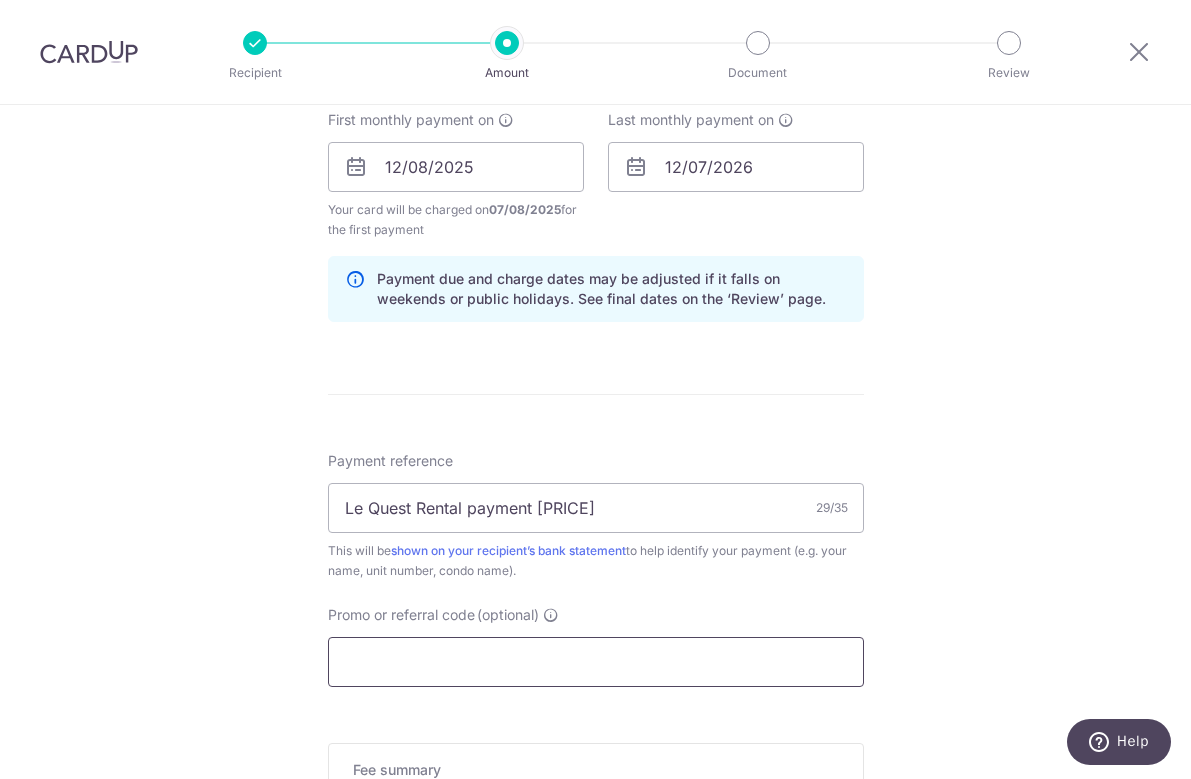 paste on "SAVERENT179" 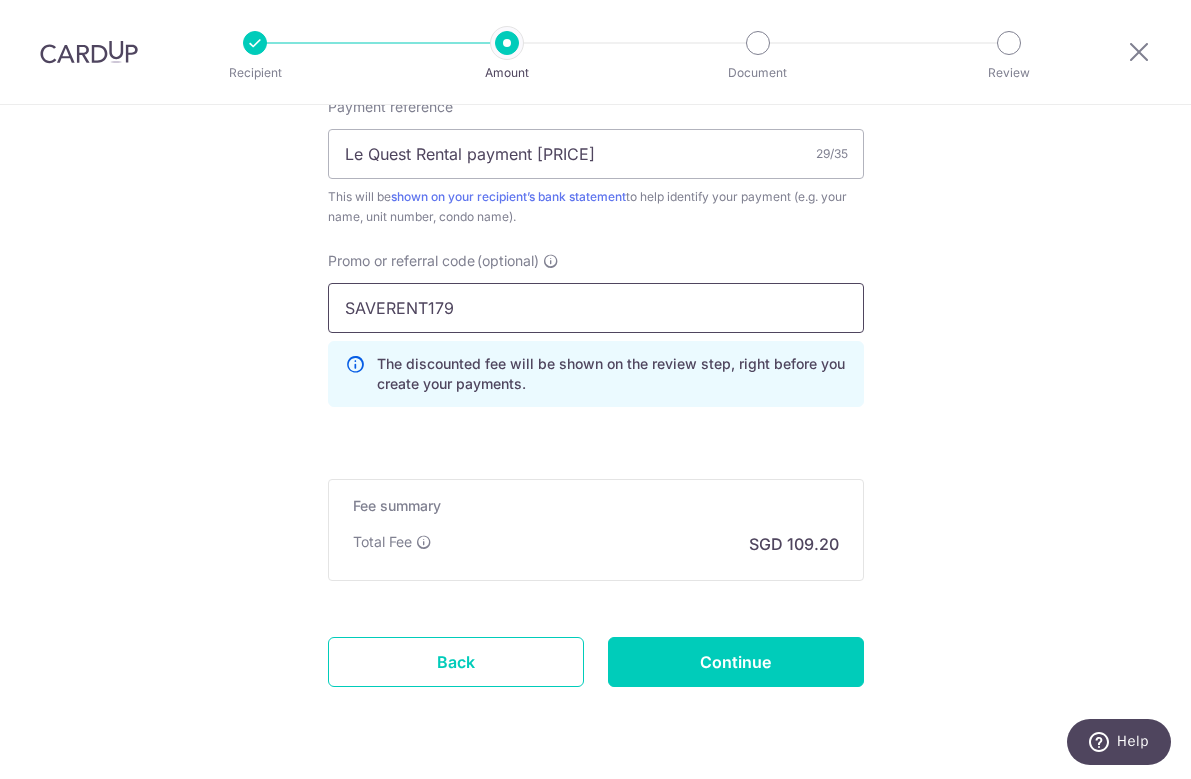 scroll, scrollTop: 1327, scrollLeft: 0, axis: vertical 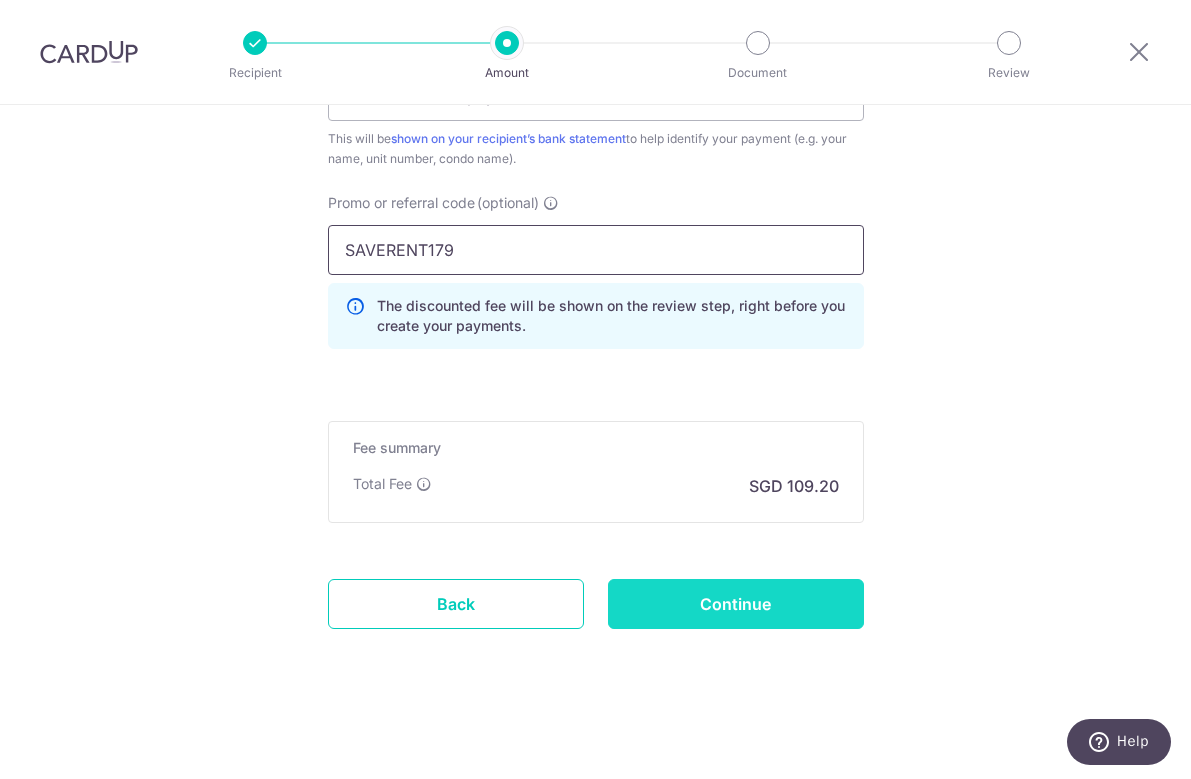type on "SAVERENT179" 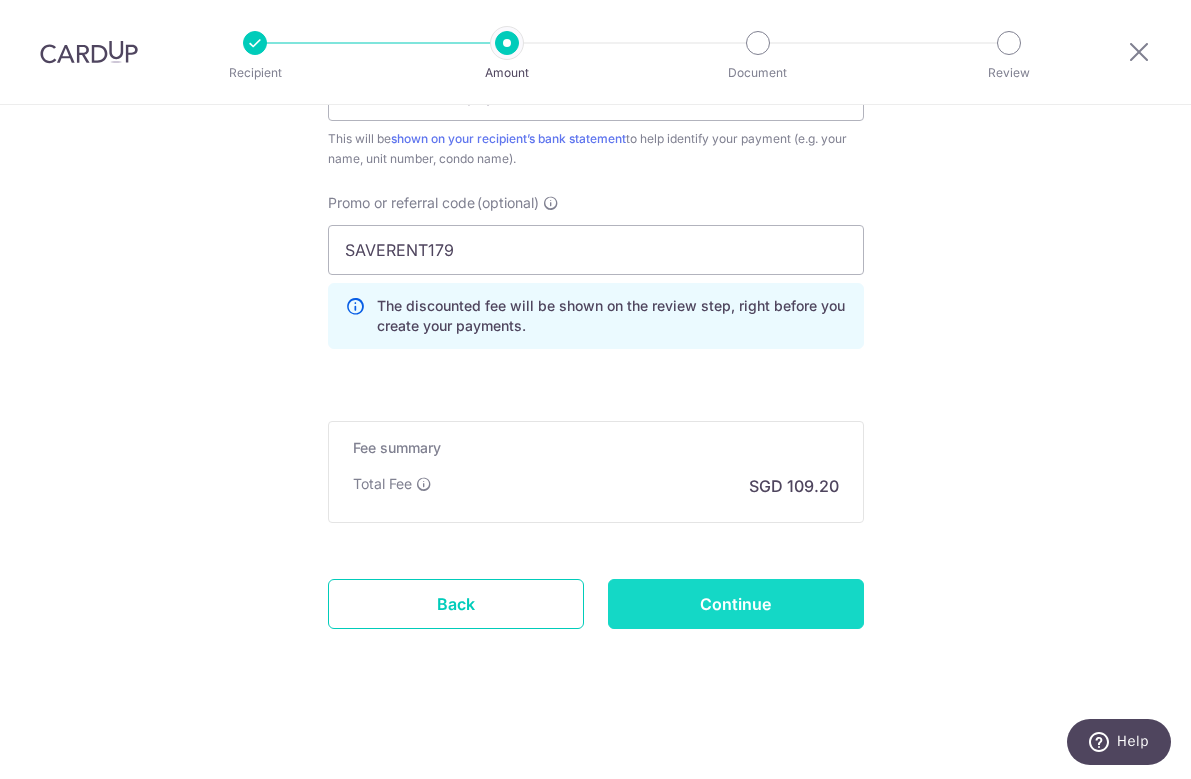 click on "Continue" at bounding box center (736, 604) 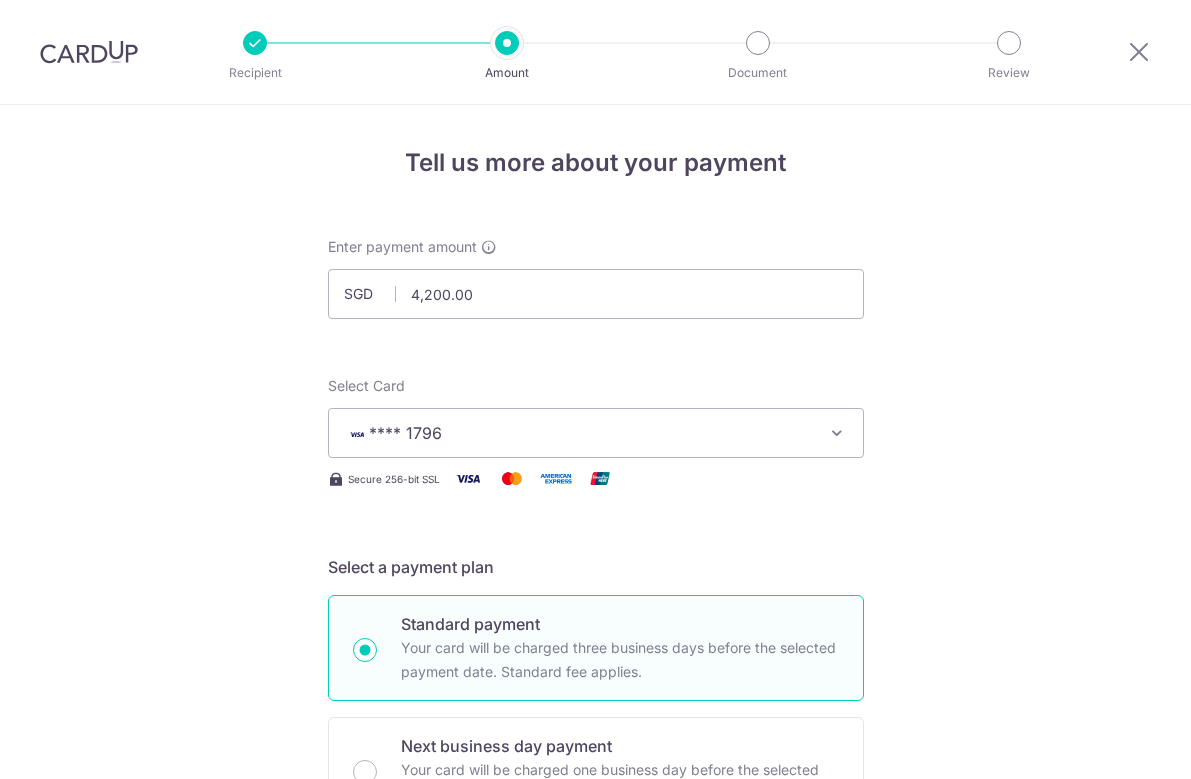 scroll, scrollTop: 0, scrollLeft: 0, axis: both 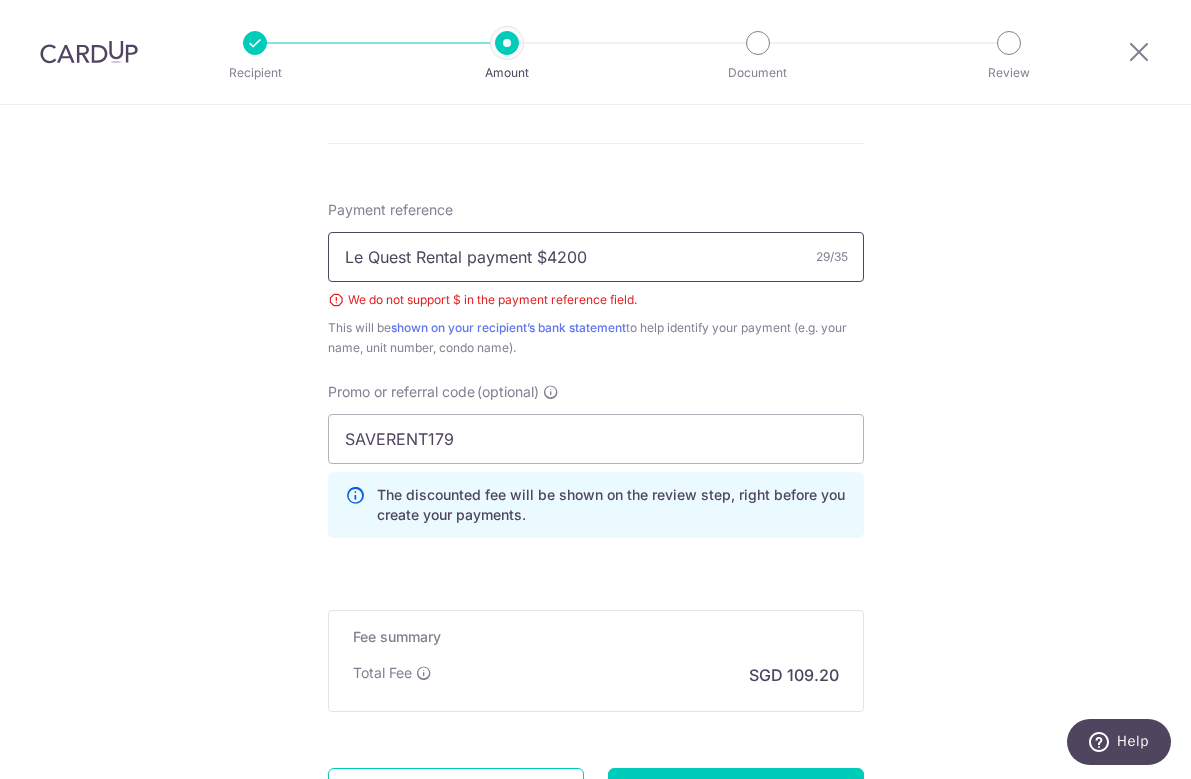 click on "Le Quest Rental payment $4200" at bounding box center (596, 257) 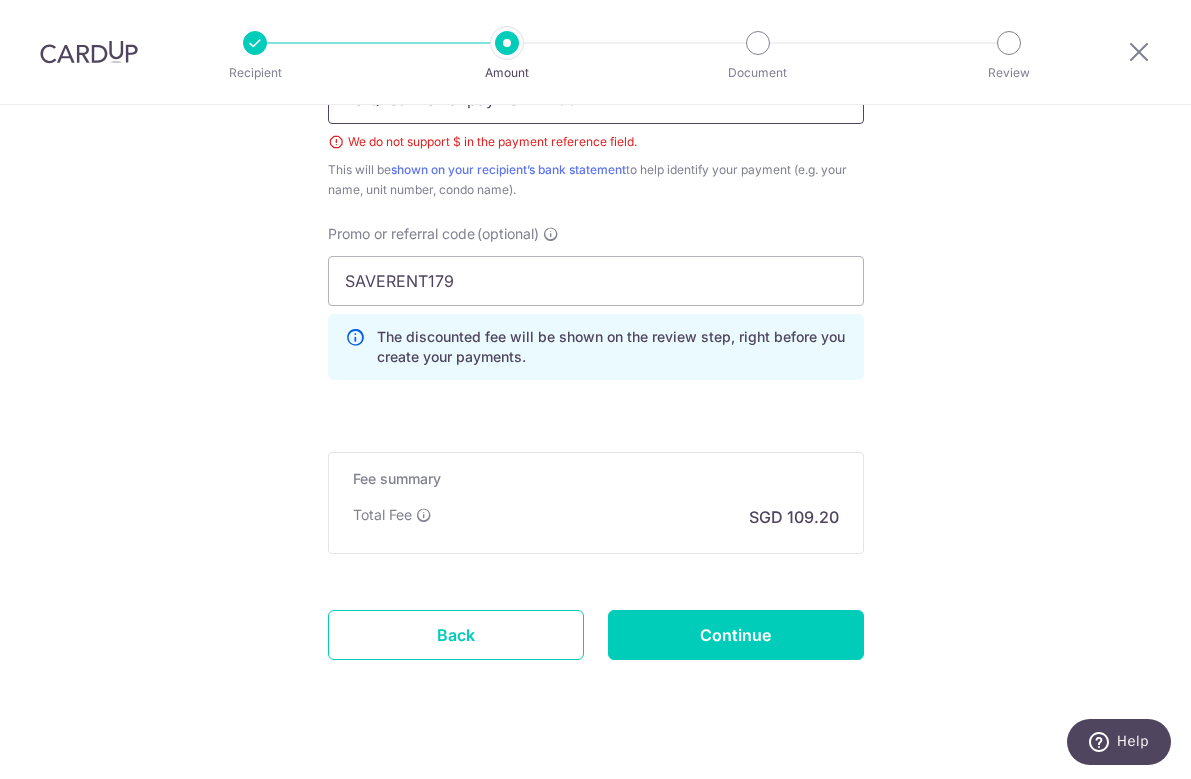 scroll, scrollTop: 1253, scrollLeft: 0, axis: vertical 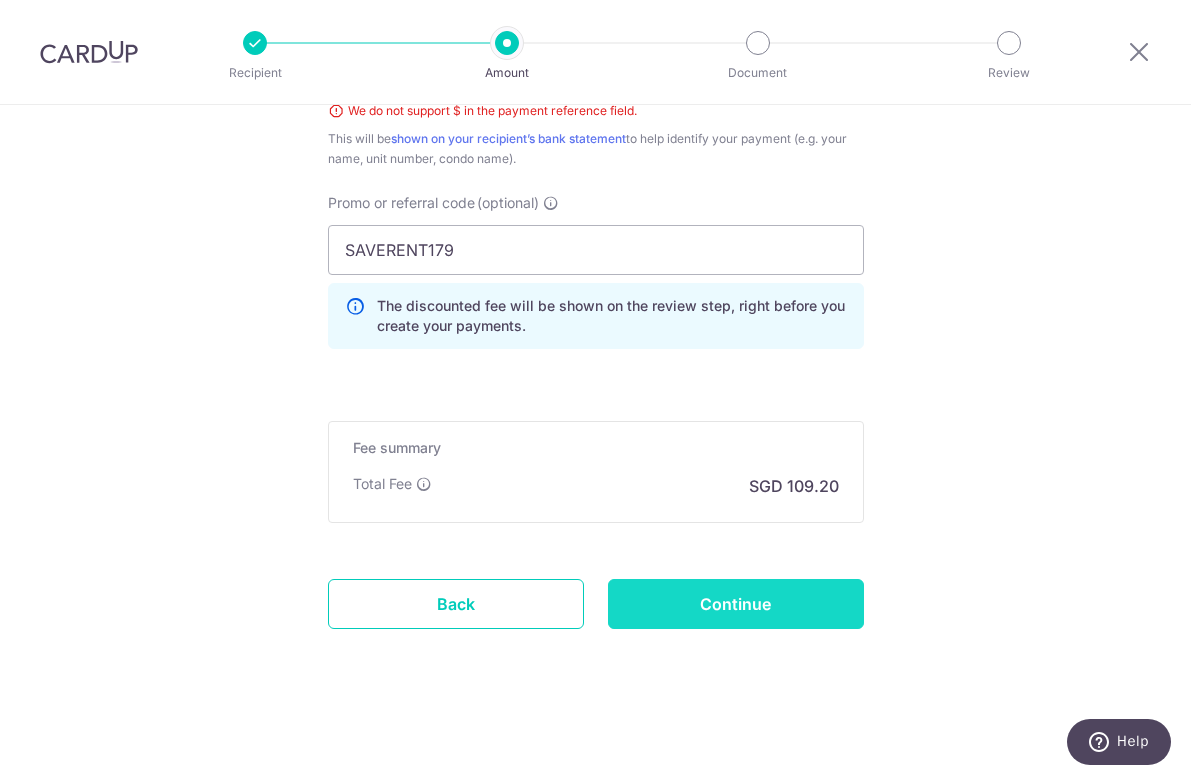 type on "Le Quest Rental payment 4200" 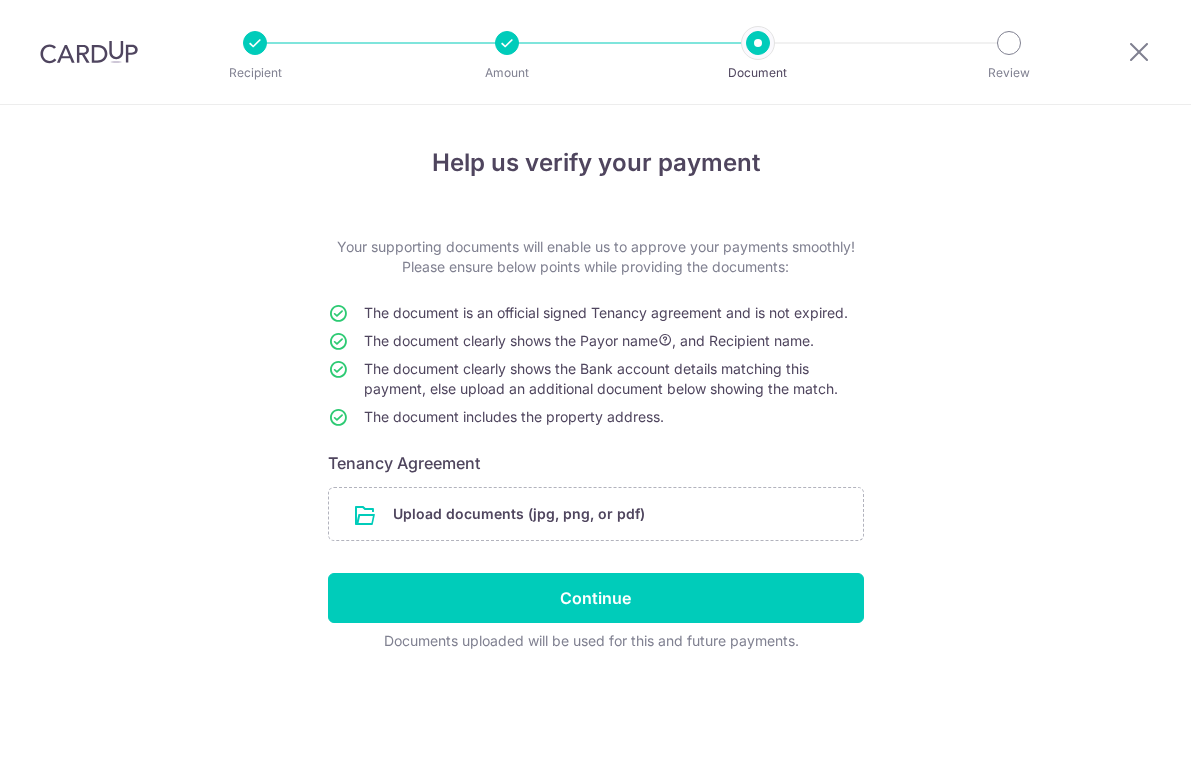 scroll, scrollTop: 0, scrollLeft: 0, axis: both 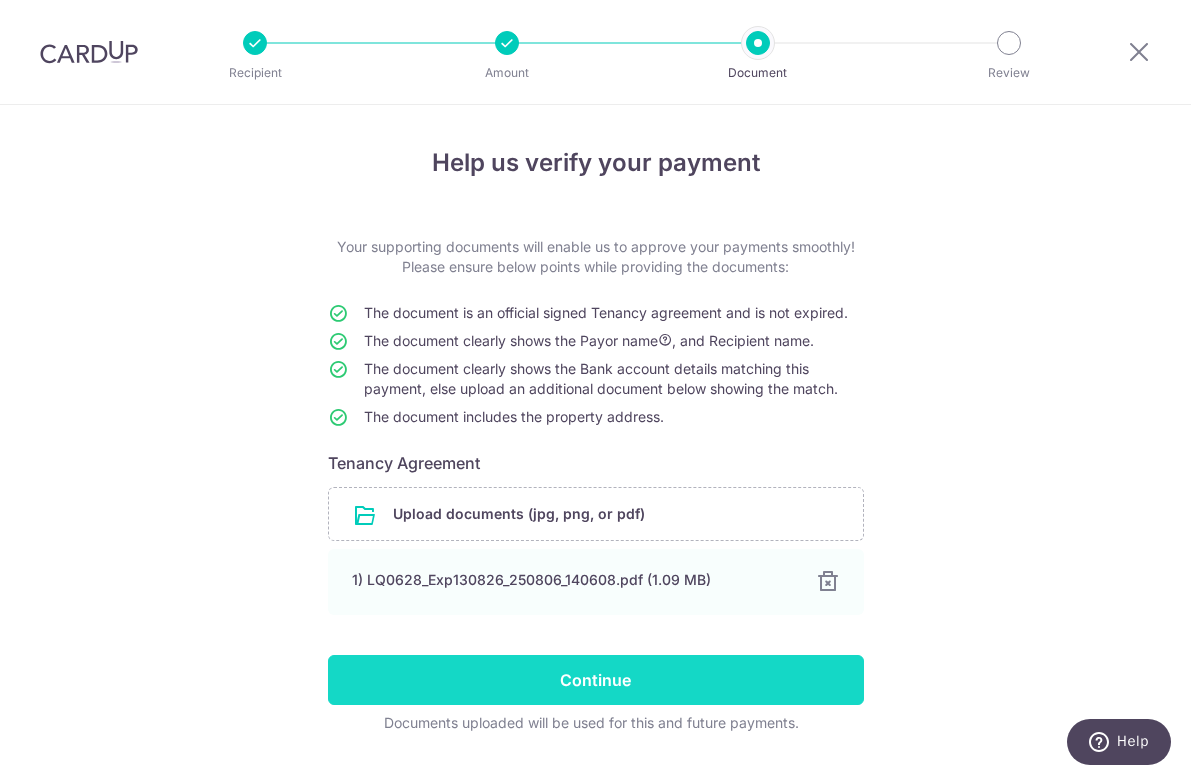 click on "Continue" at bounding box center [596, 680] 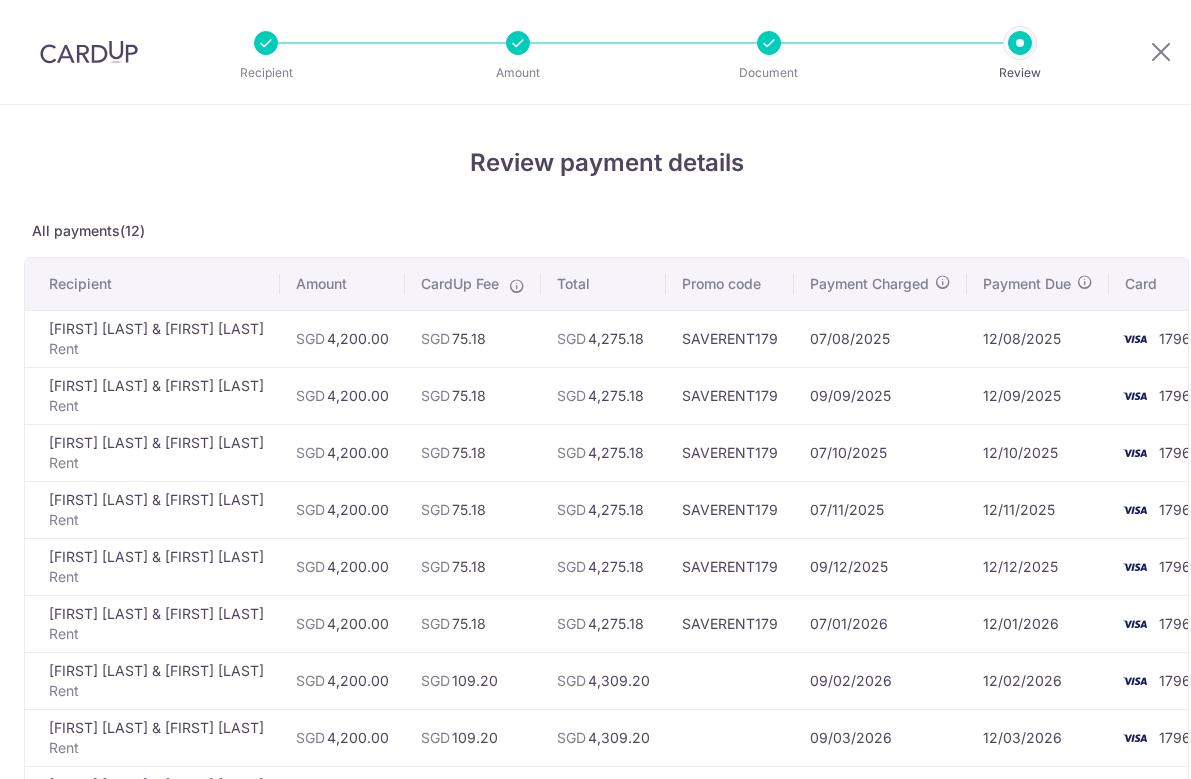 scroll, scrollTop: 0, scrollLeft: 0, axis: both 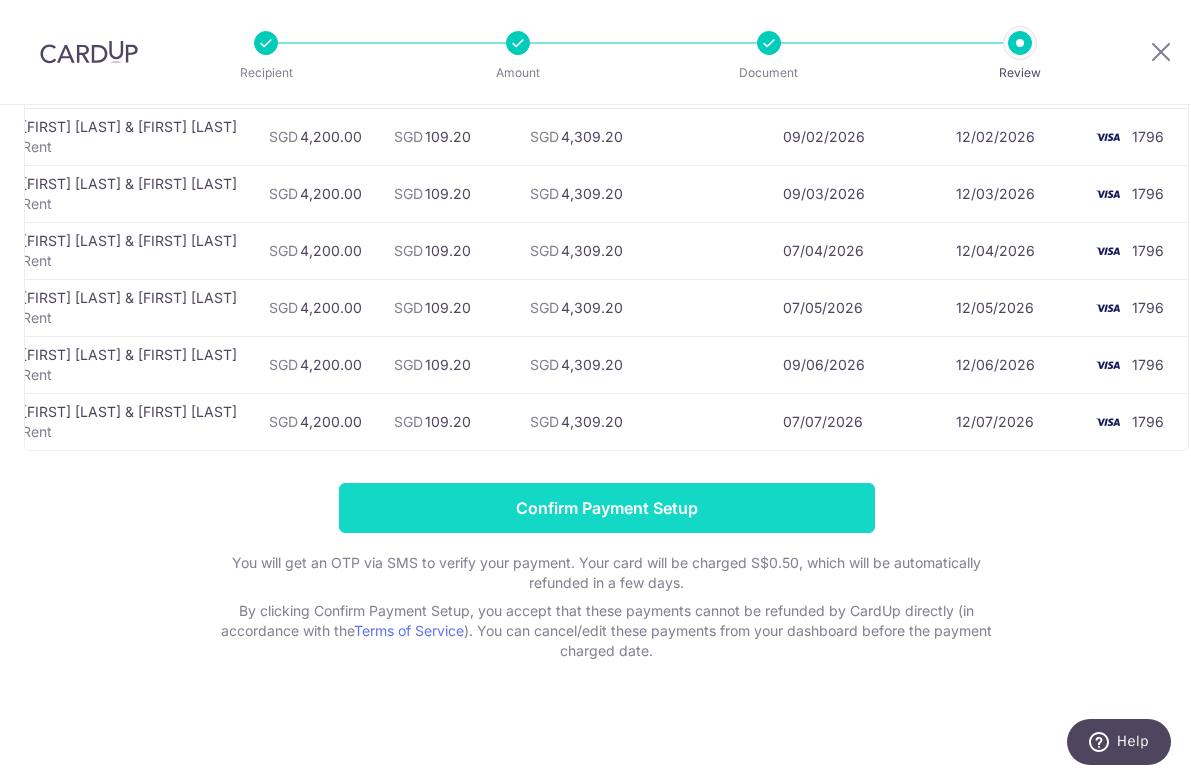 click on "Confirm Payment Setup" at bounding box center (607, 508) 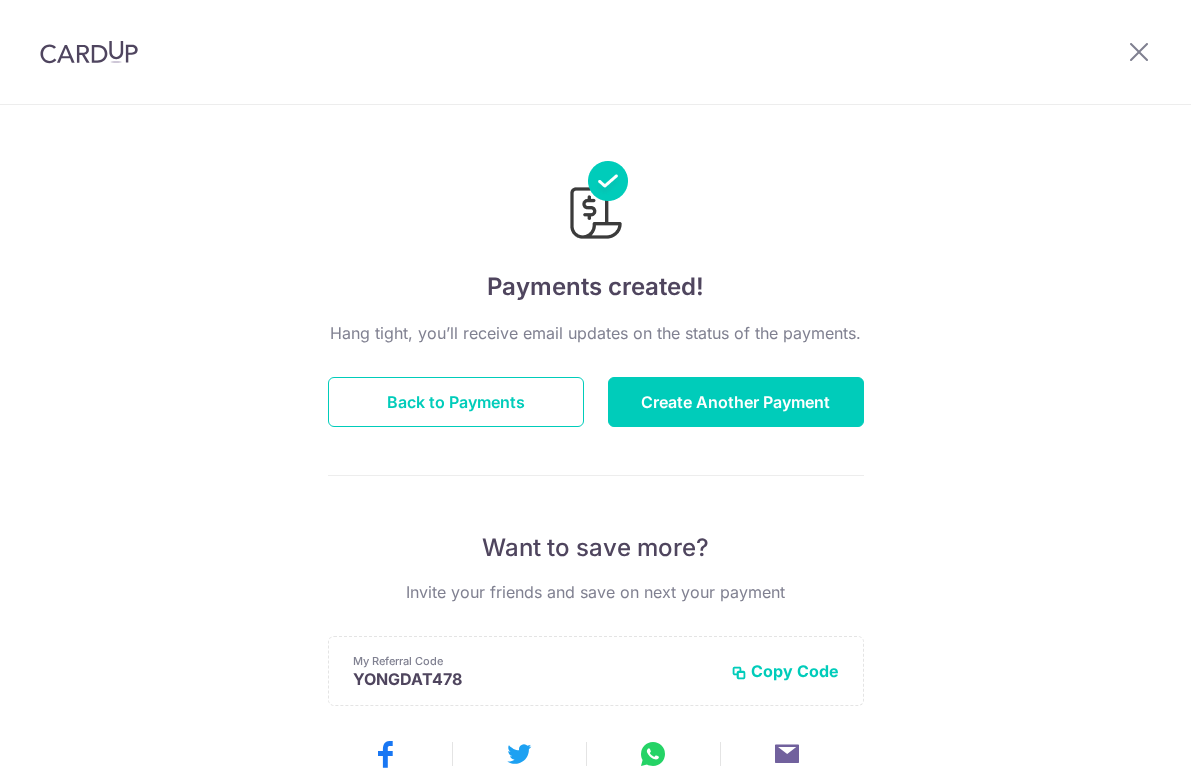 scroll, scrollTop: 0, scrollLeft: 0, axis: both 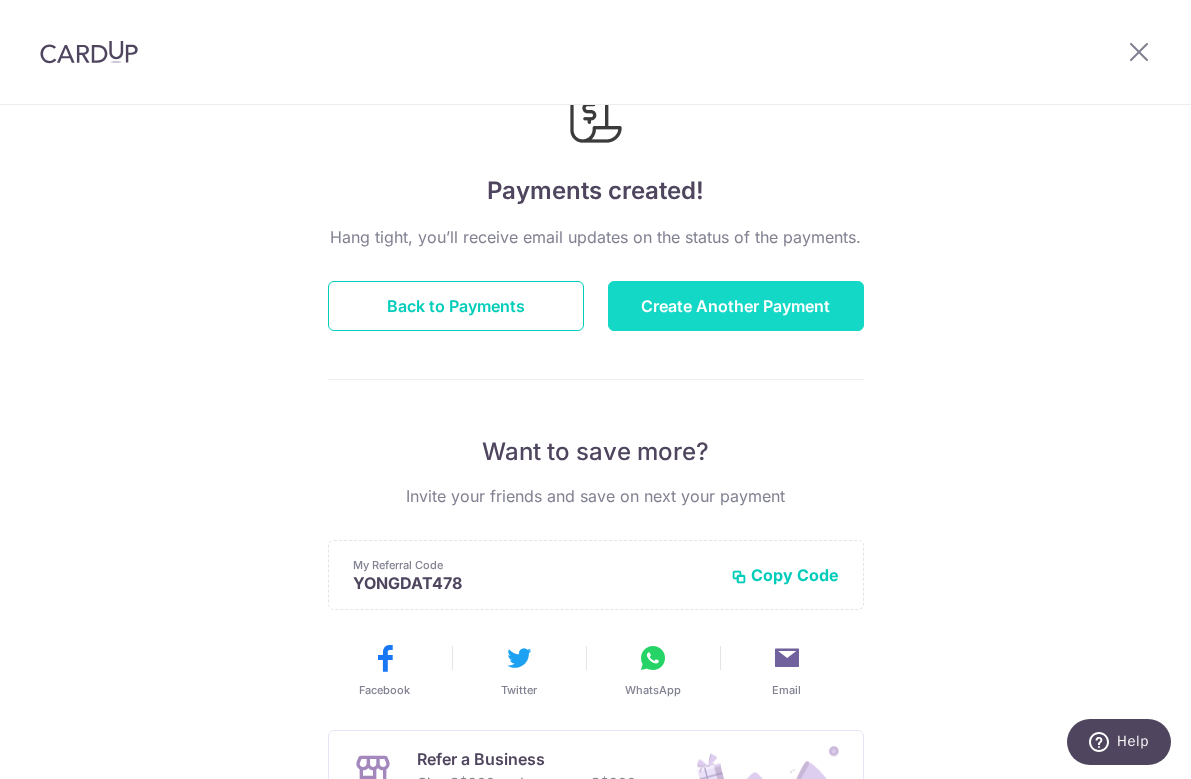 click on "Create Another Payment" at bounding box center [736, 306] 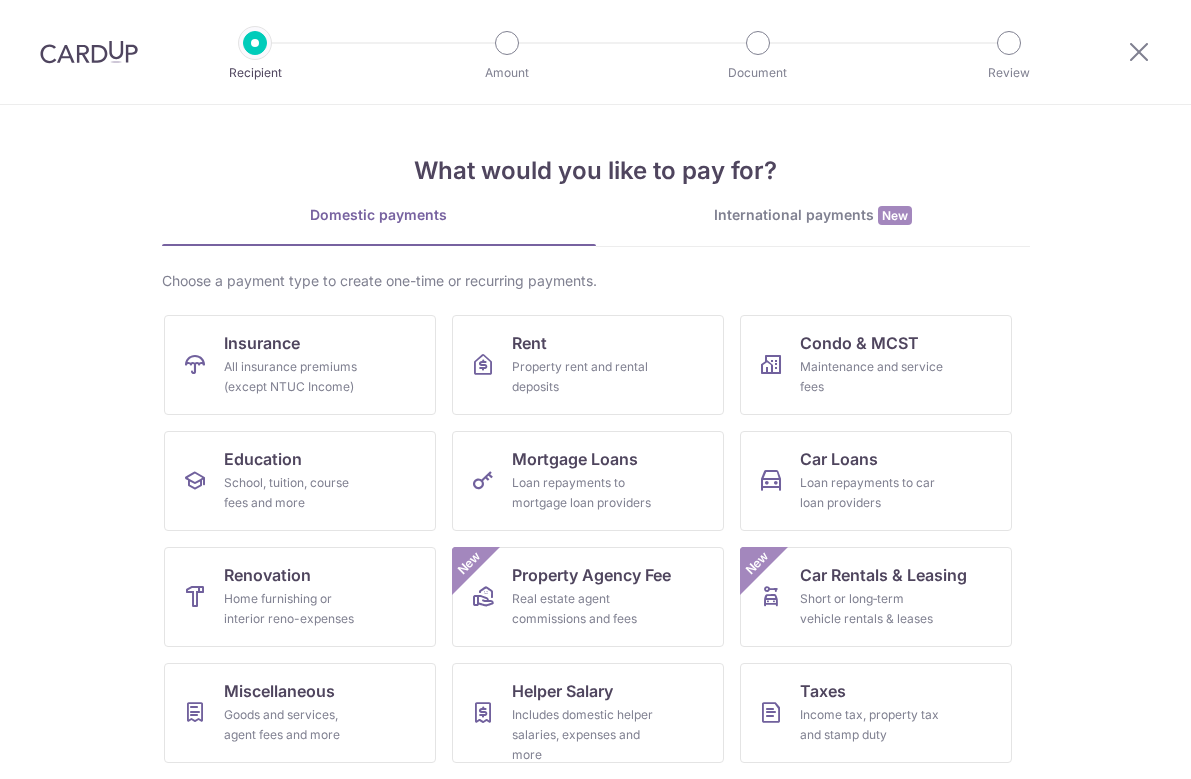scroll, scrollTop: 0, scrollLeft: 0, axis: both 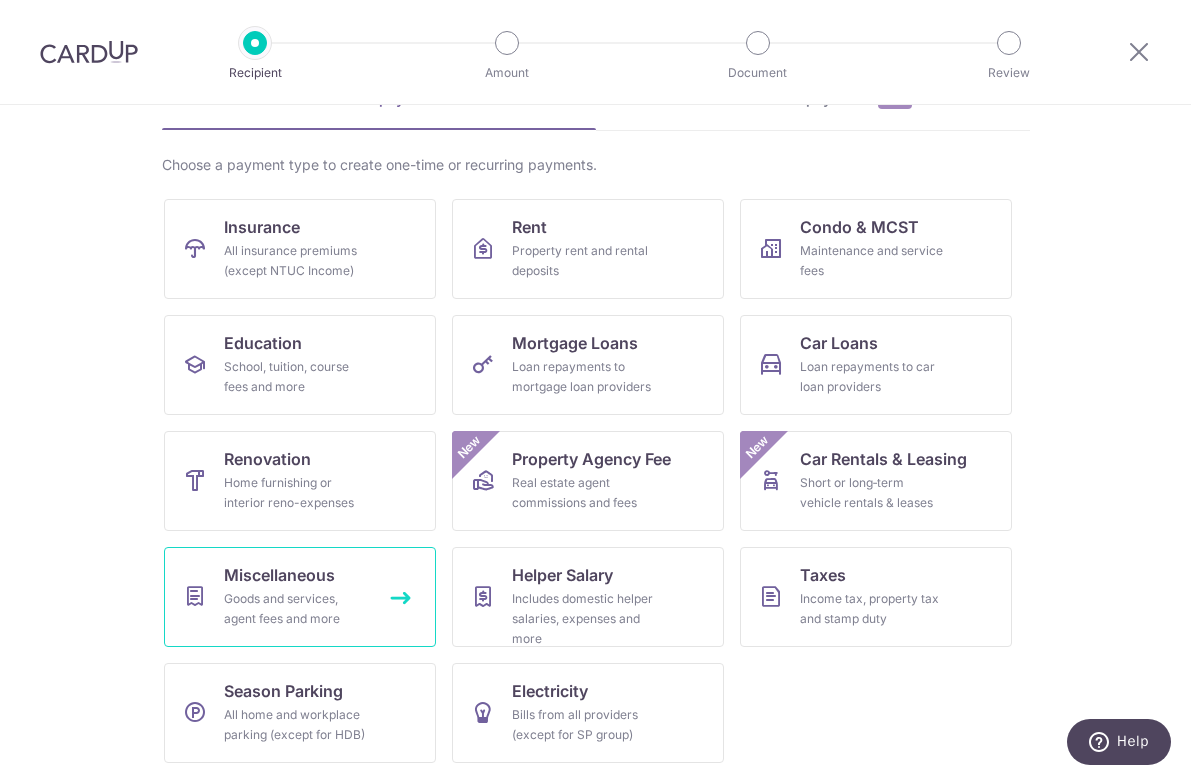 click on "Goods and services, agent fees and more" at bounding box center (296, 609) 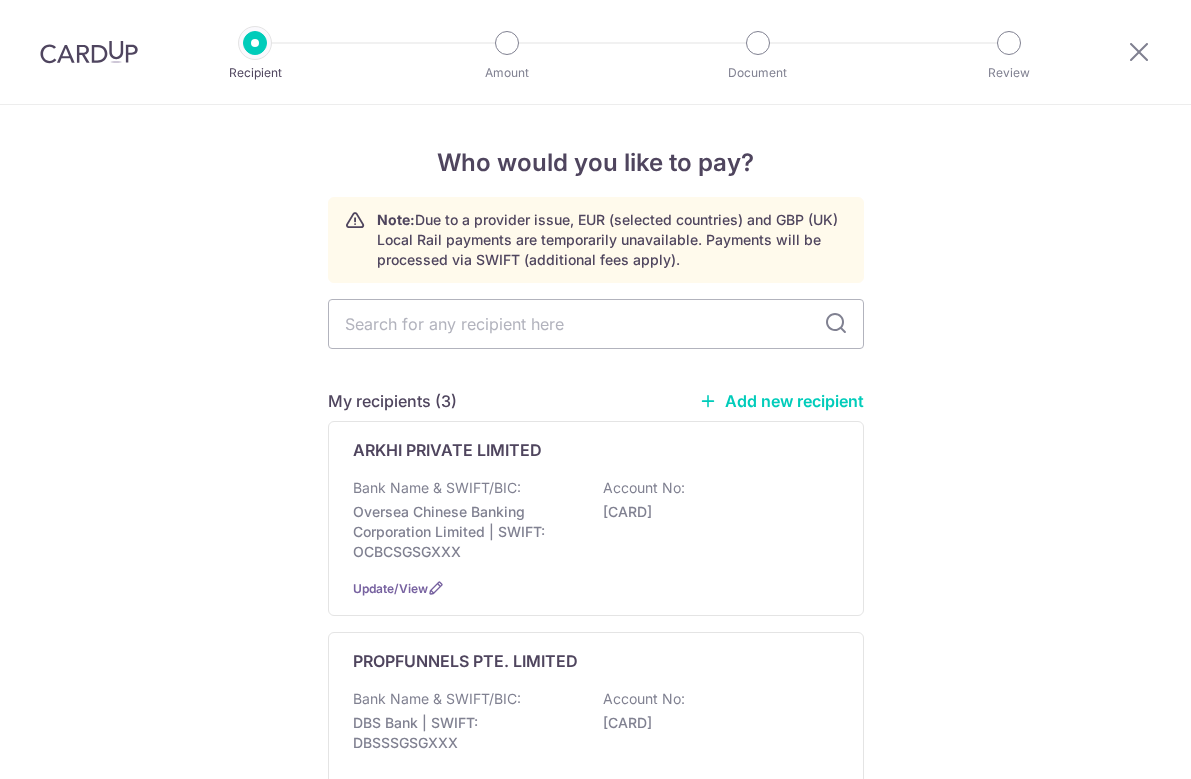 scroll, scrollTop: 0, scrollLeft: 0, axis: both 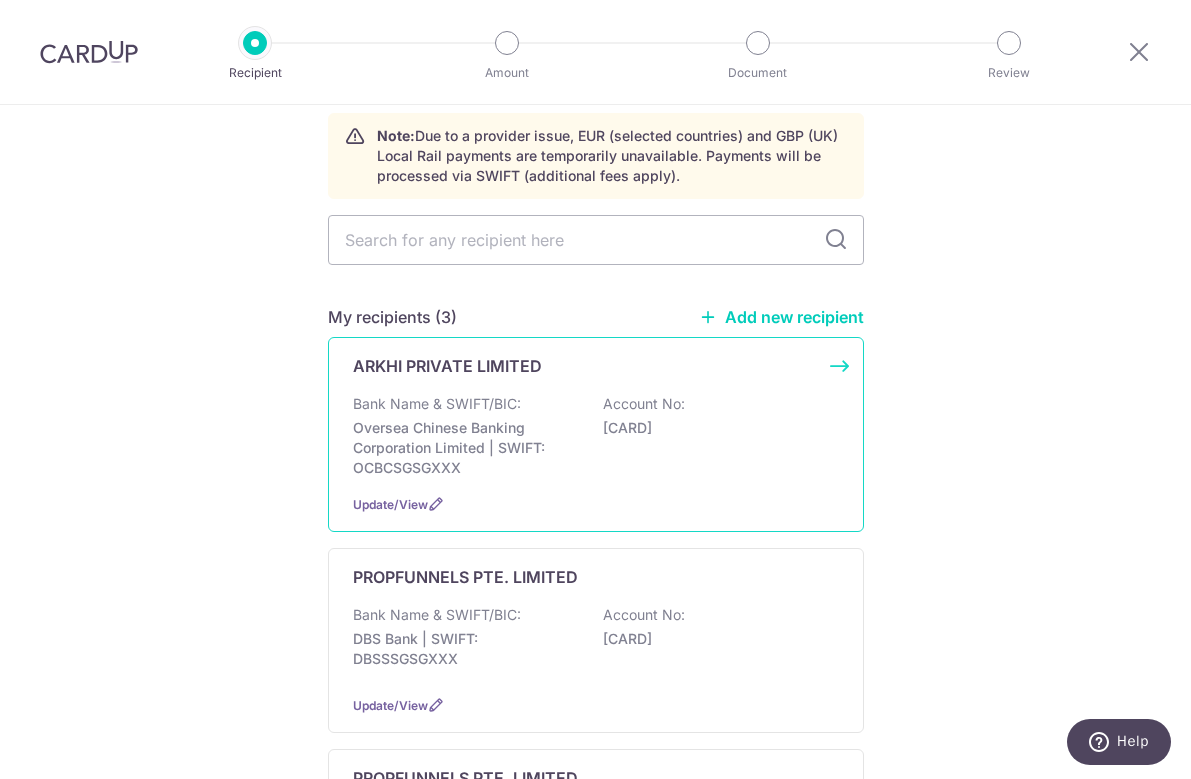 click on "Oversea Chinese Banking Corporation Limited | SWIFT: OCBCSGSGXXX" at bounding box center [465, 448] 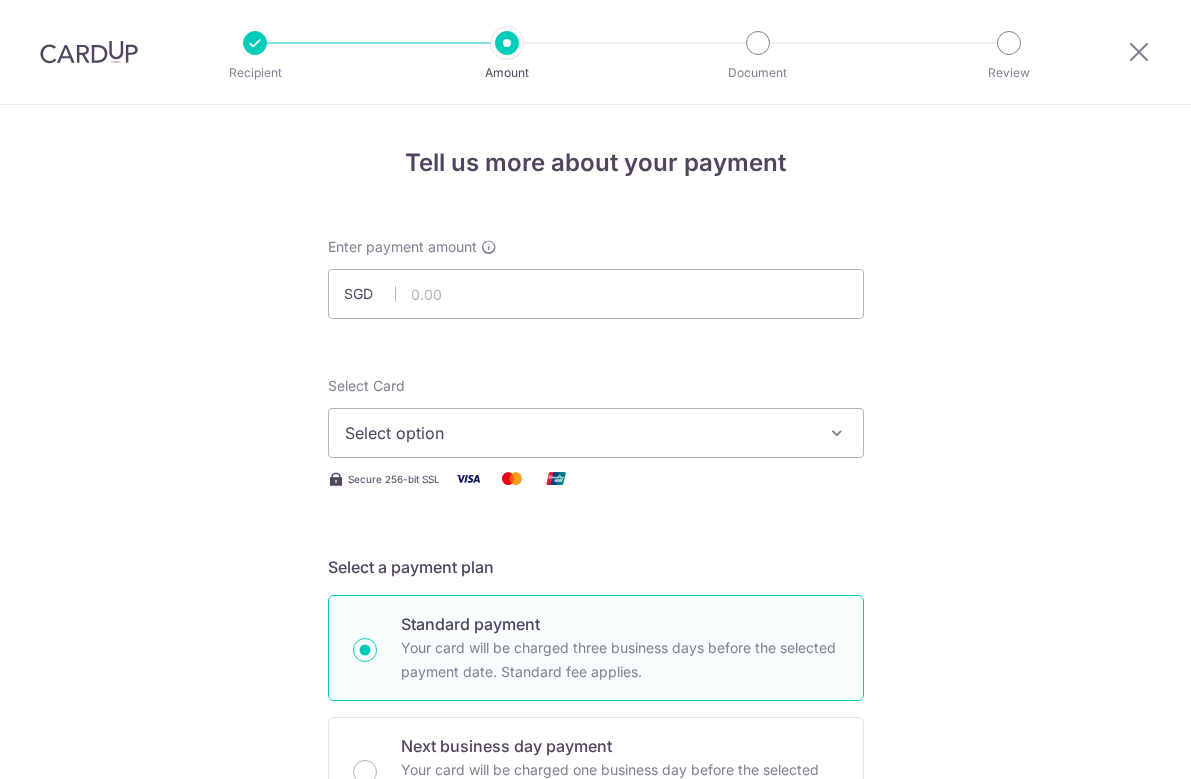scroll, scrollTop: 0, scrollLeft: 0, axis: both 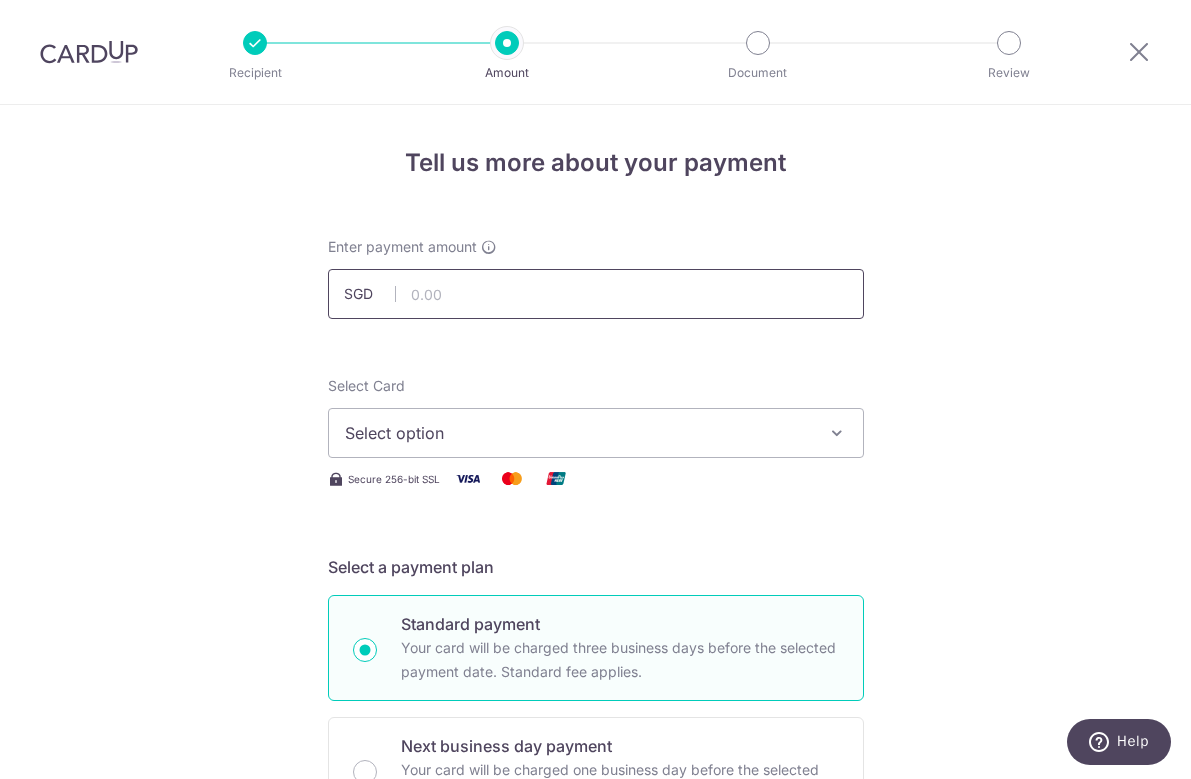 click at bounding box center [596, 294] 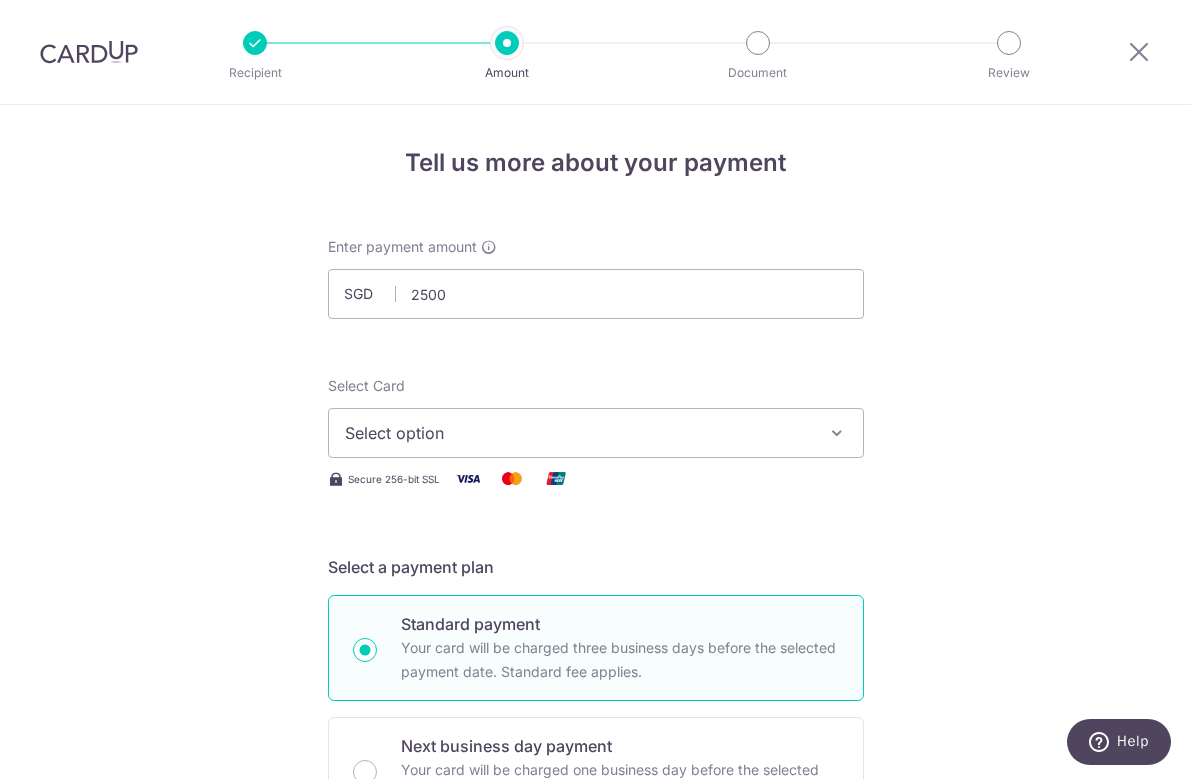 type on "2,500.00" 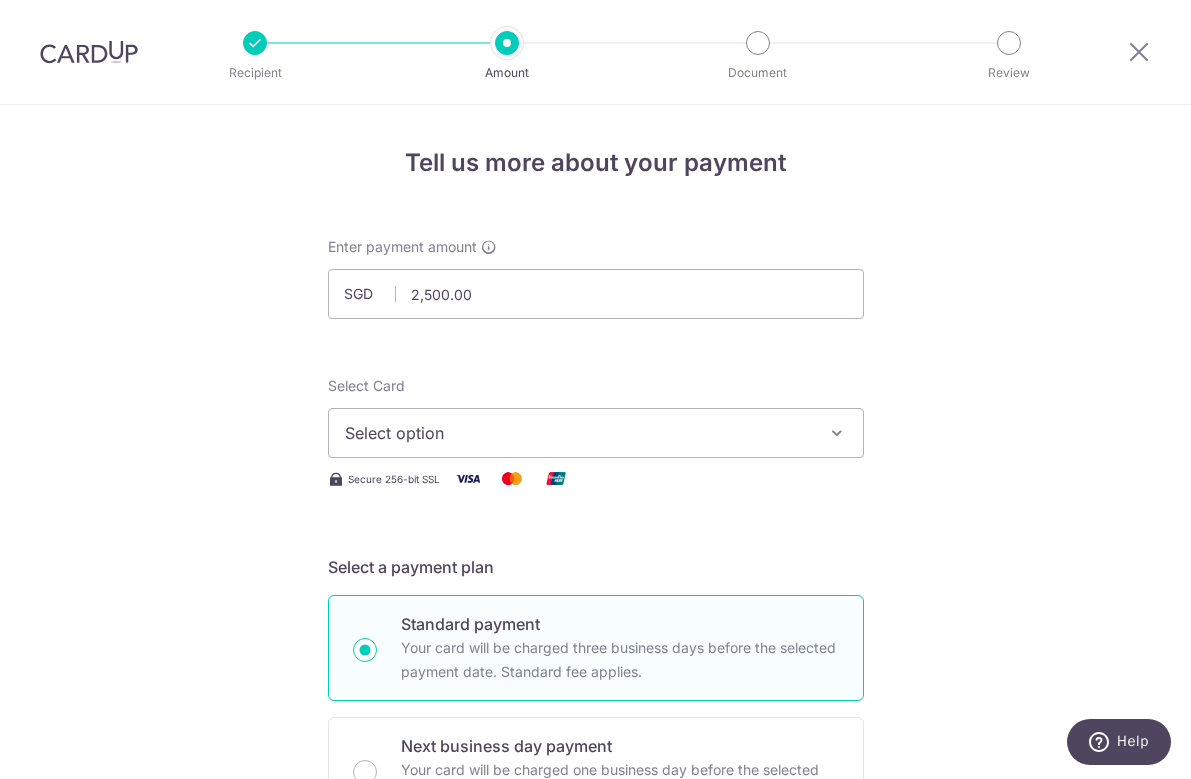 click on "Select option" at bounding box center (596, 433) 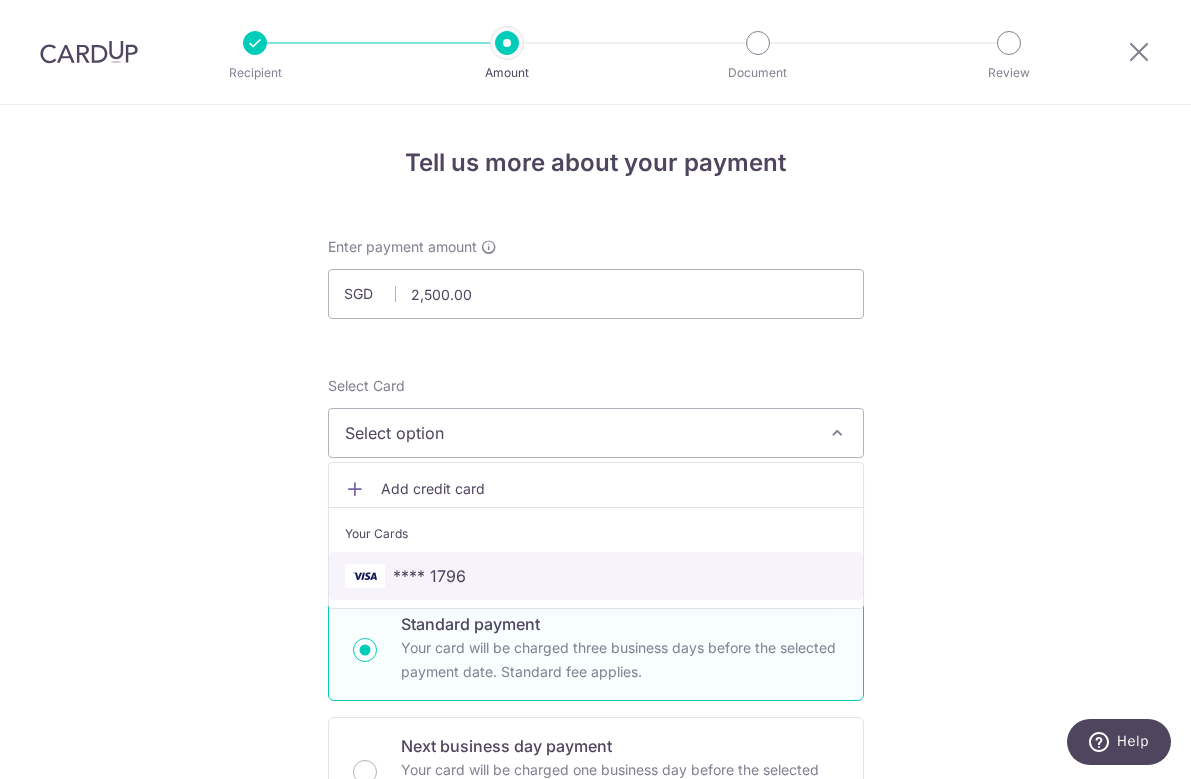 click on "**** 1796" at bounding box center (596, 576) 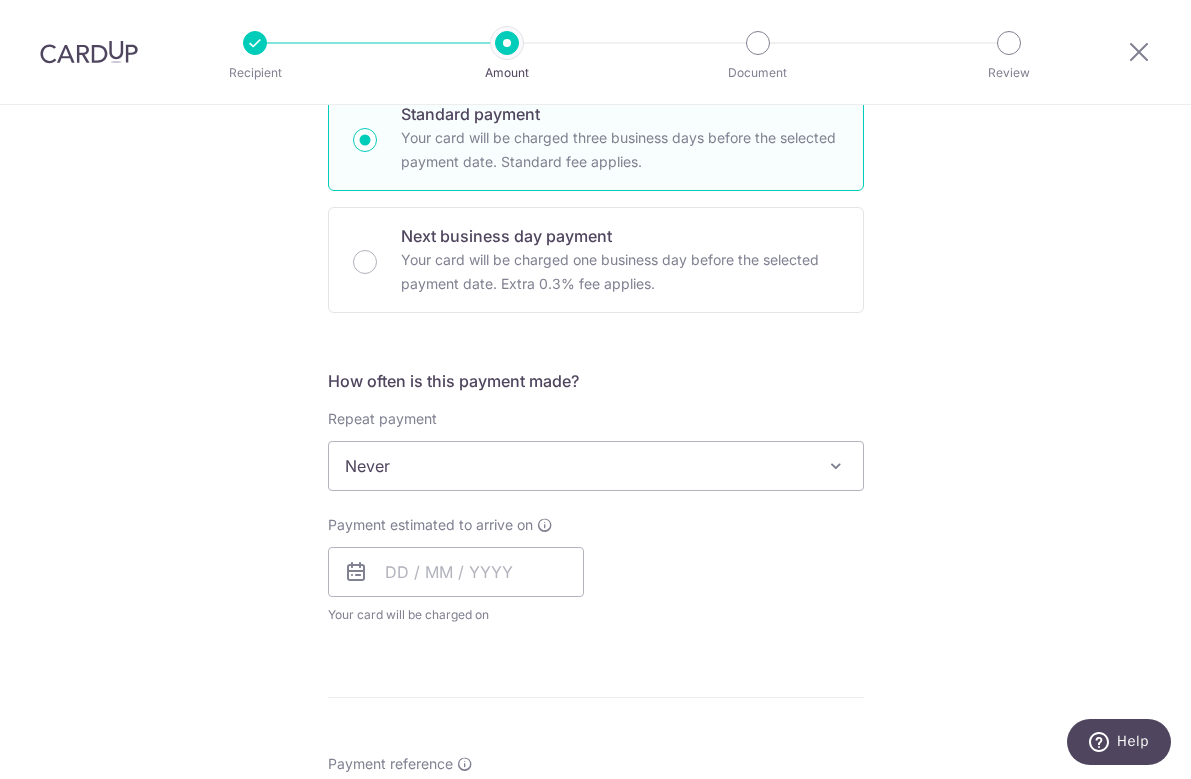 scroll, scrollTop: 511, scrollLeft: 0, axis: vertical 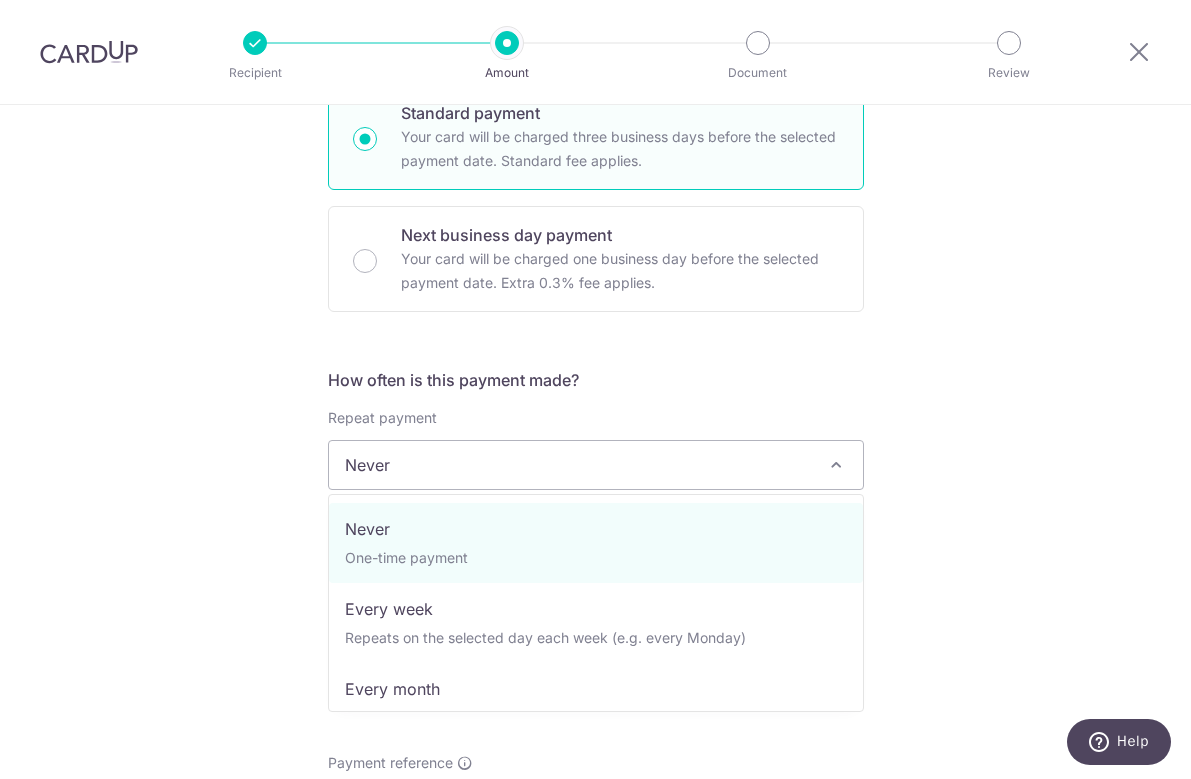 click on "Never" at bounding box center [596, 465] 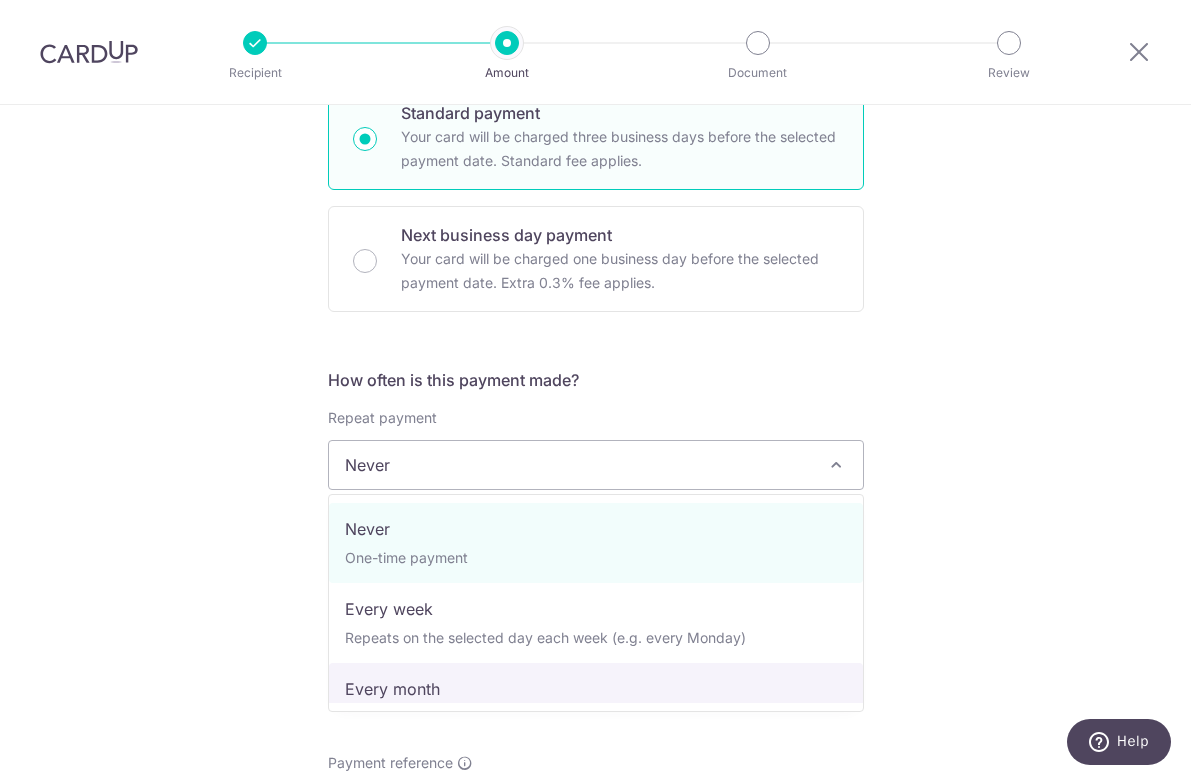 select on "3" 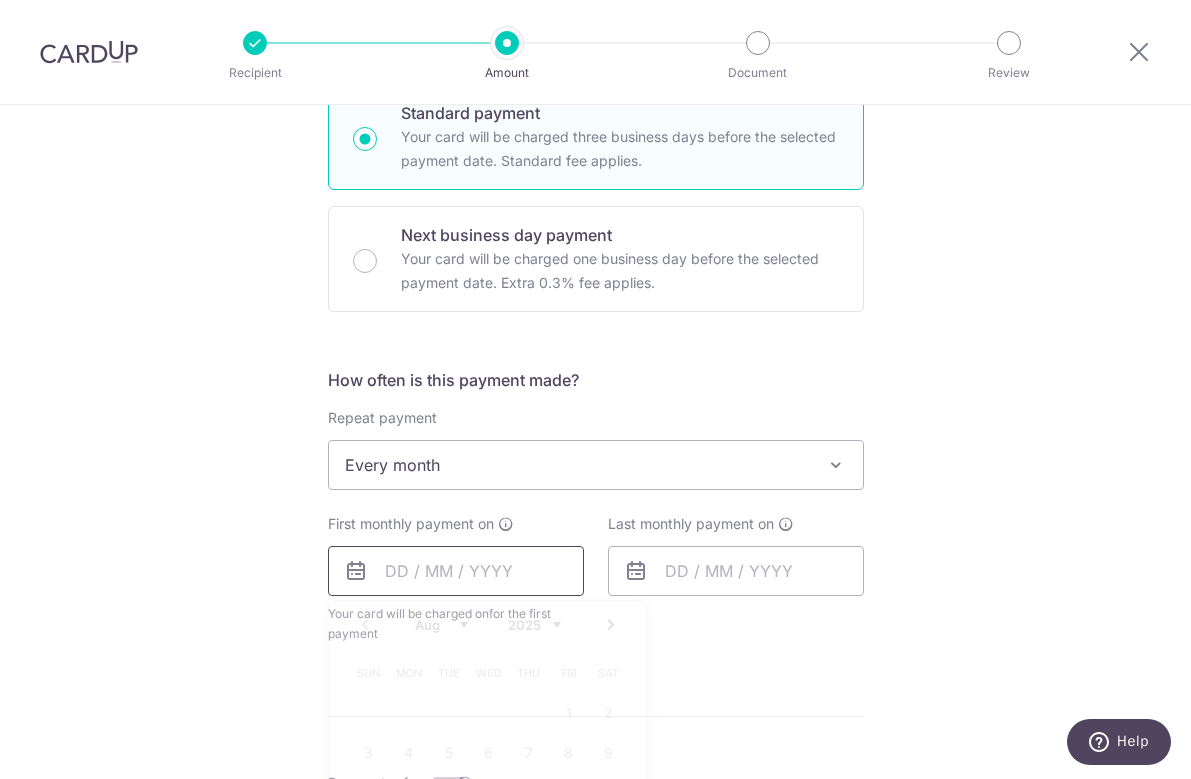 click at bounding box center [456, 571] 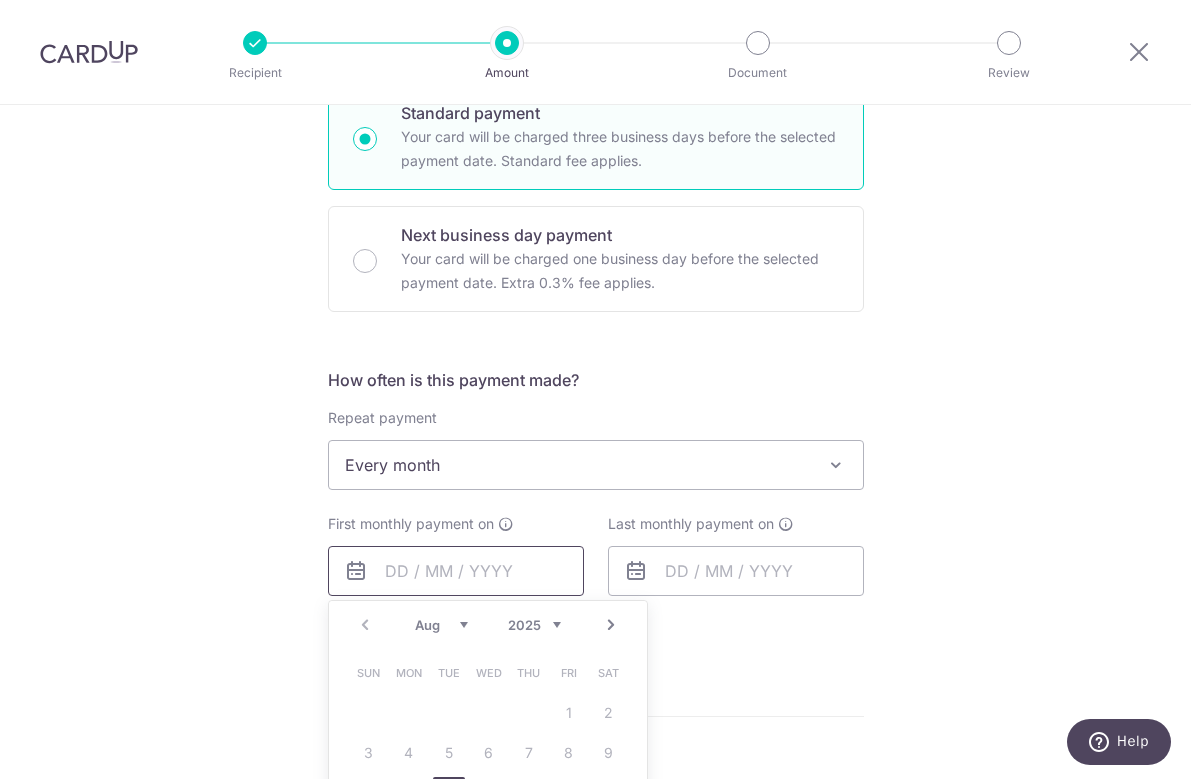 click at bounding box center (456, 571) 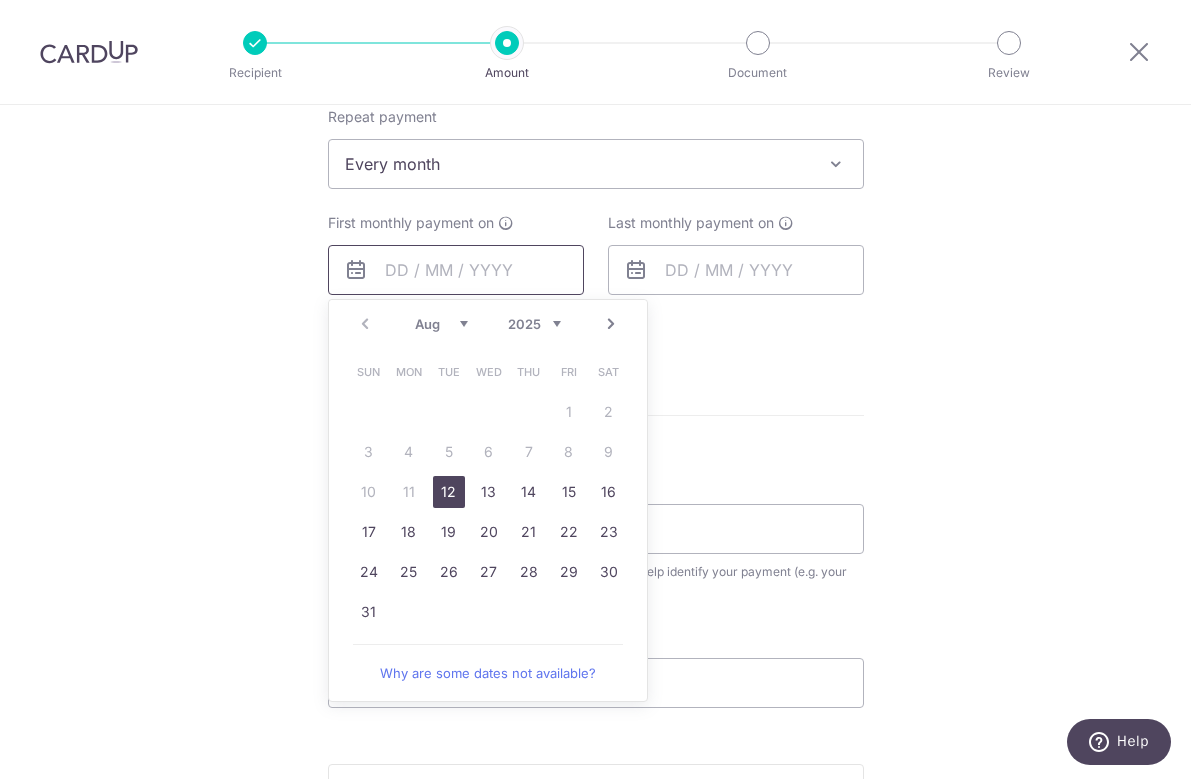 scroll, scrollTop: 831, scrollLeft: 0, axis: vertical 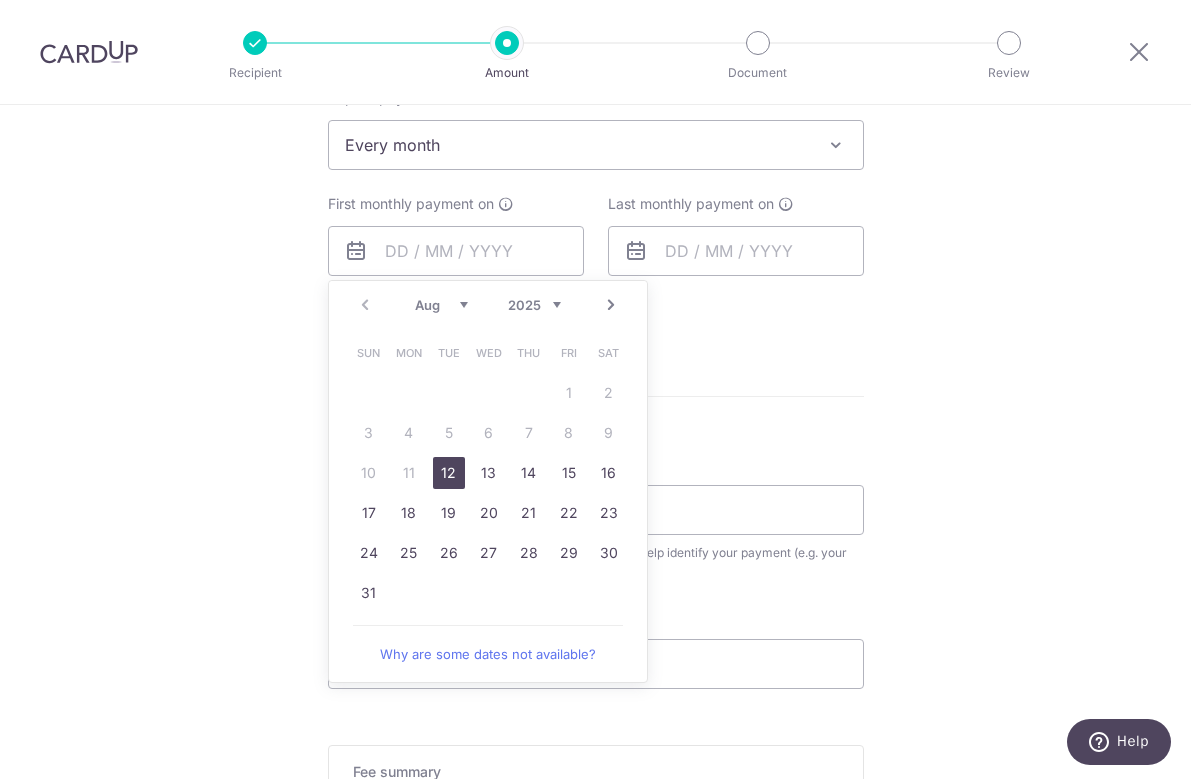 click on "12" at bounding box center (449, 473) 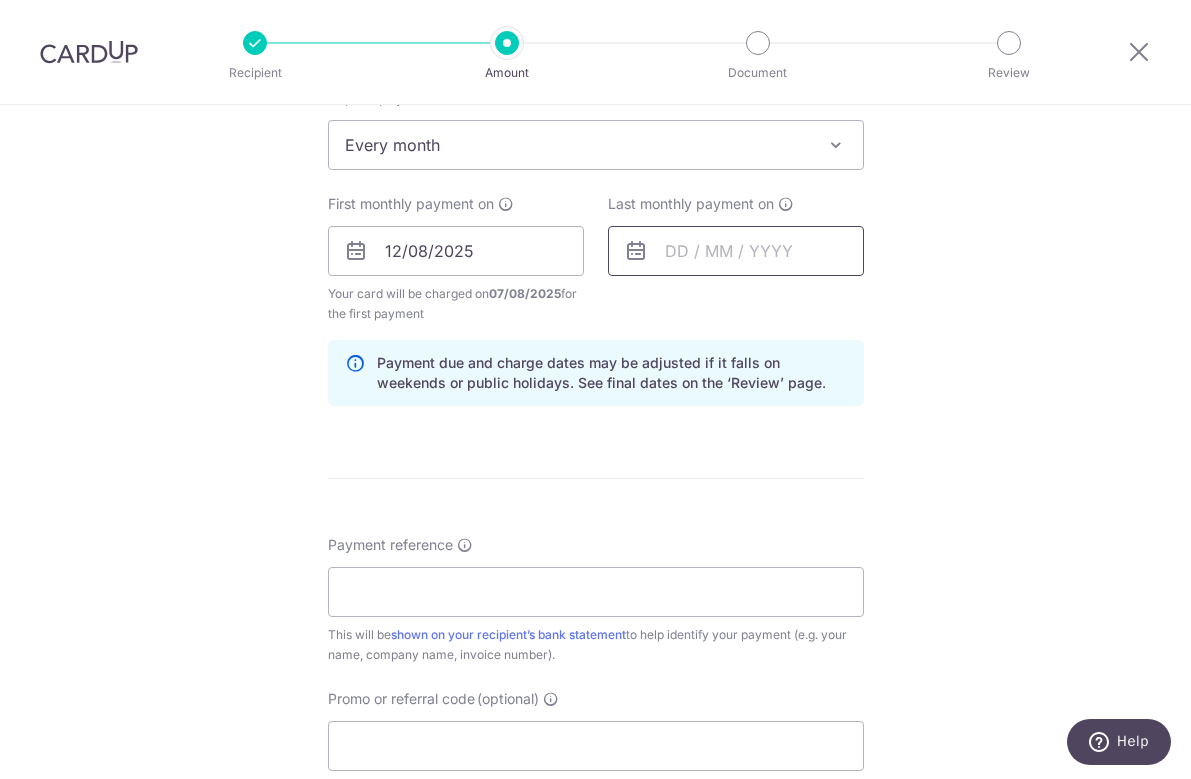 click at bounding box center (736, 251) 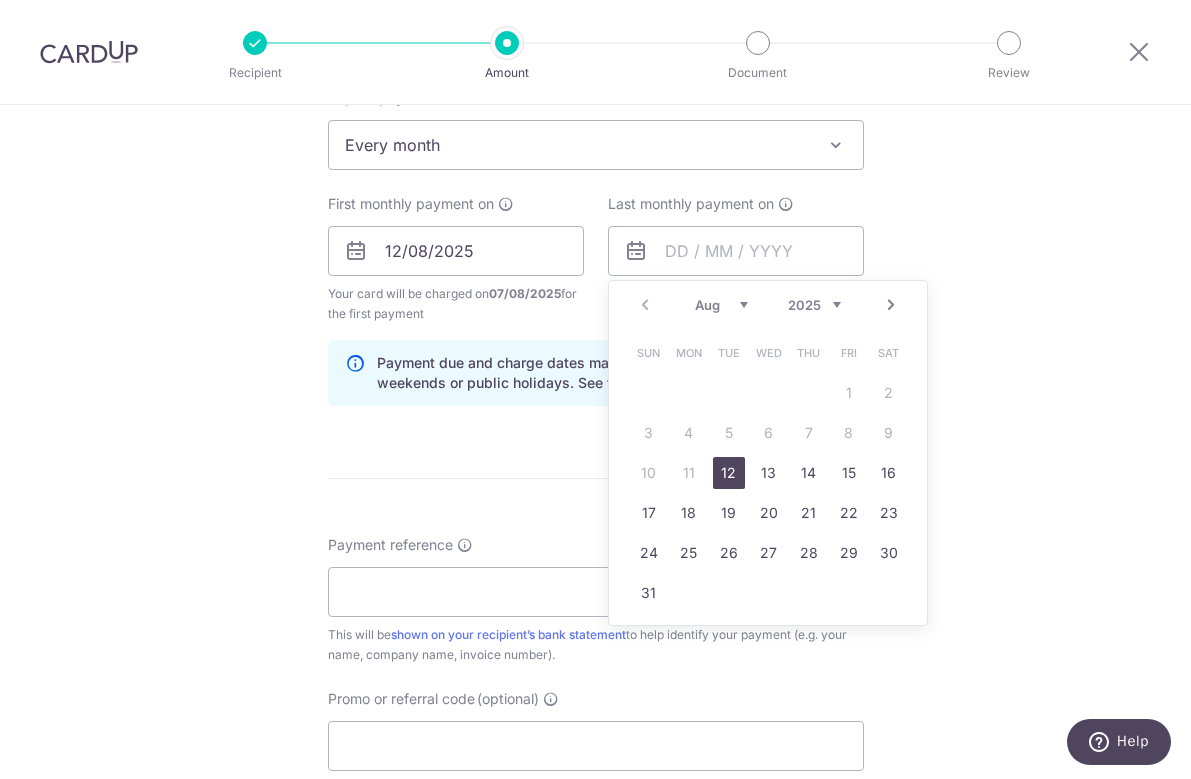 click on "2025 2026 2027 2028 2029 2030 2031 2032 2033 2034 2035" at bounding box center (814, 305) 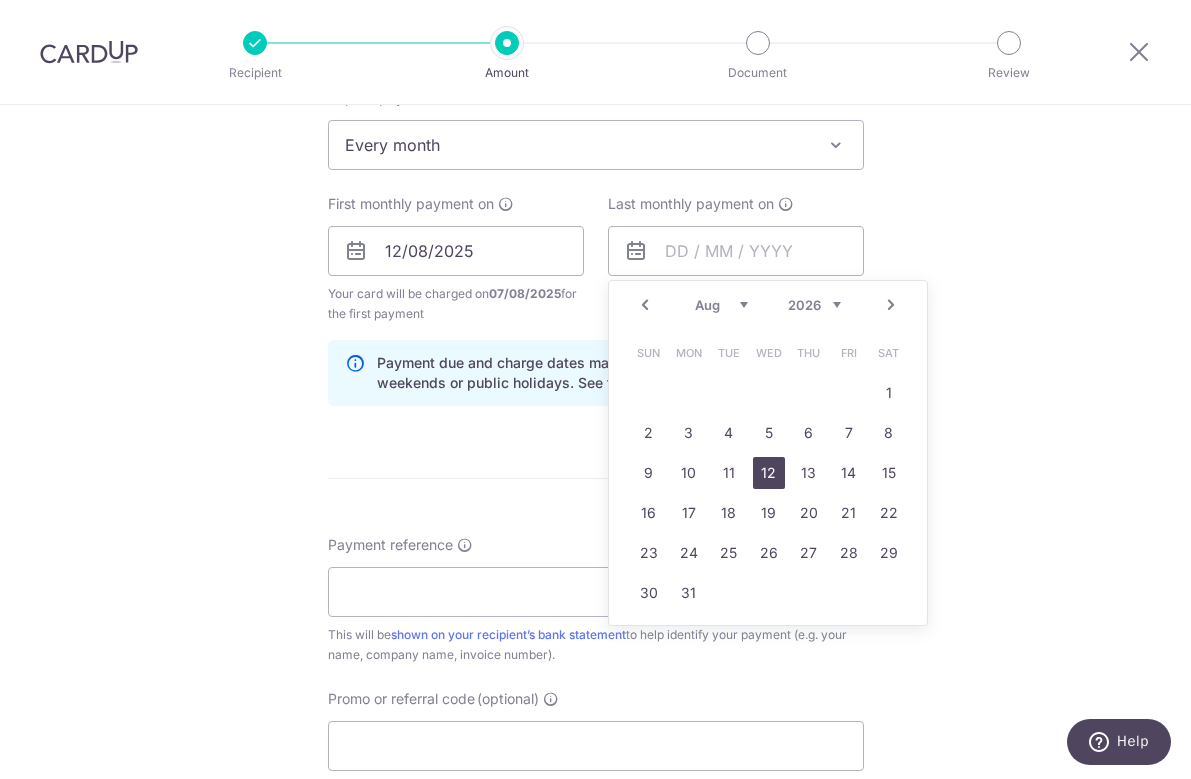 click on "12" at bounding box center [769, 473] 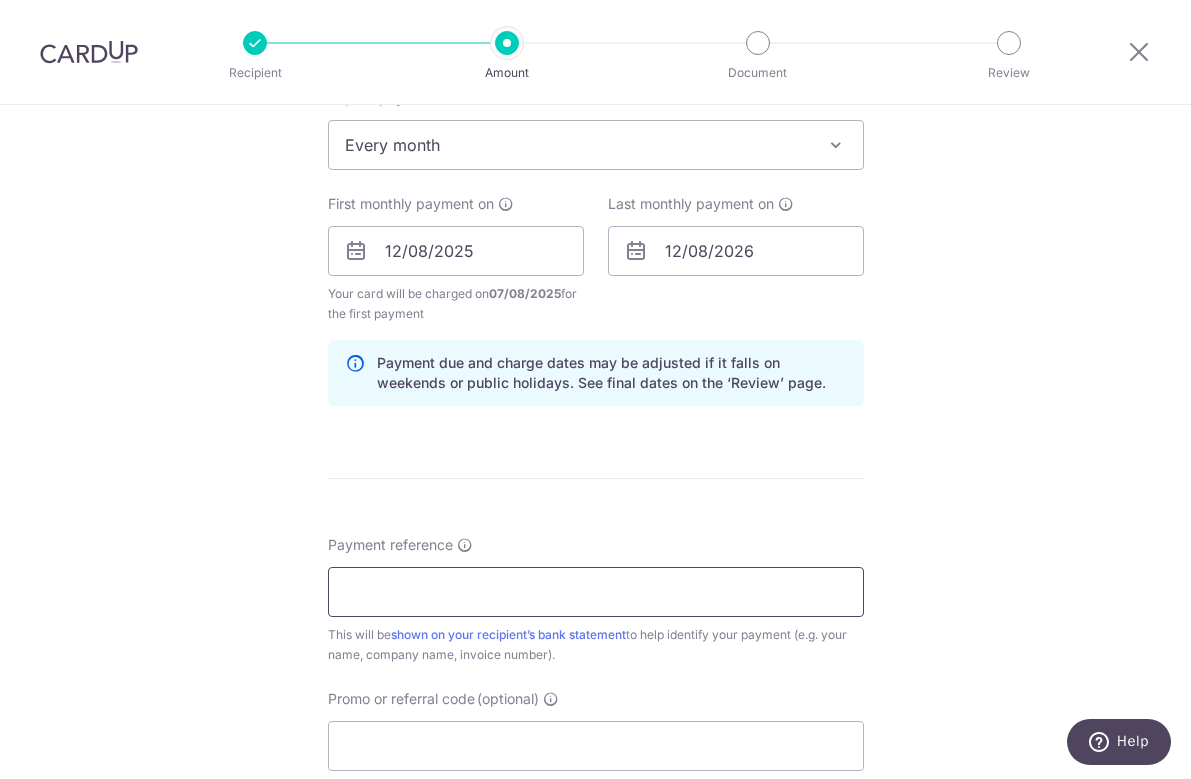 click on "Payment reference" at bounding box center (596, 592) 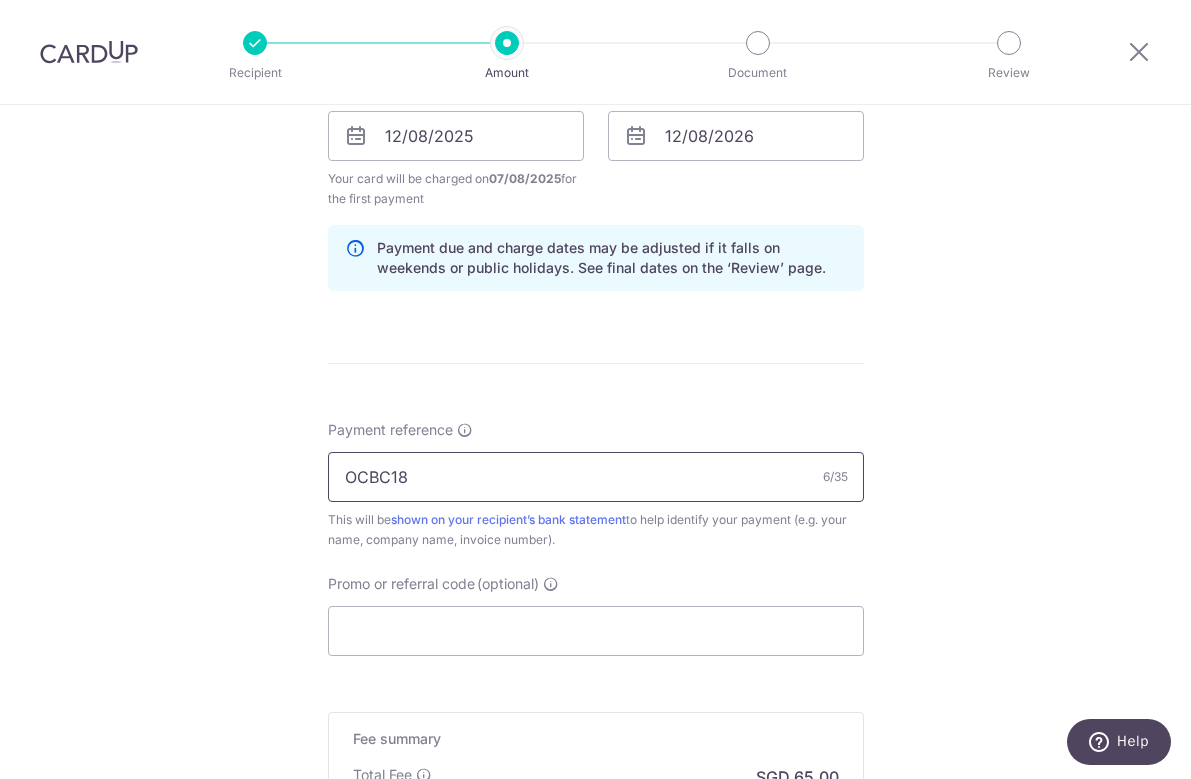 scroll, scrollTop: 1001, scrollLeft: 0, axis: vertical 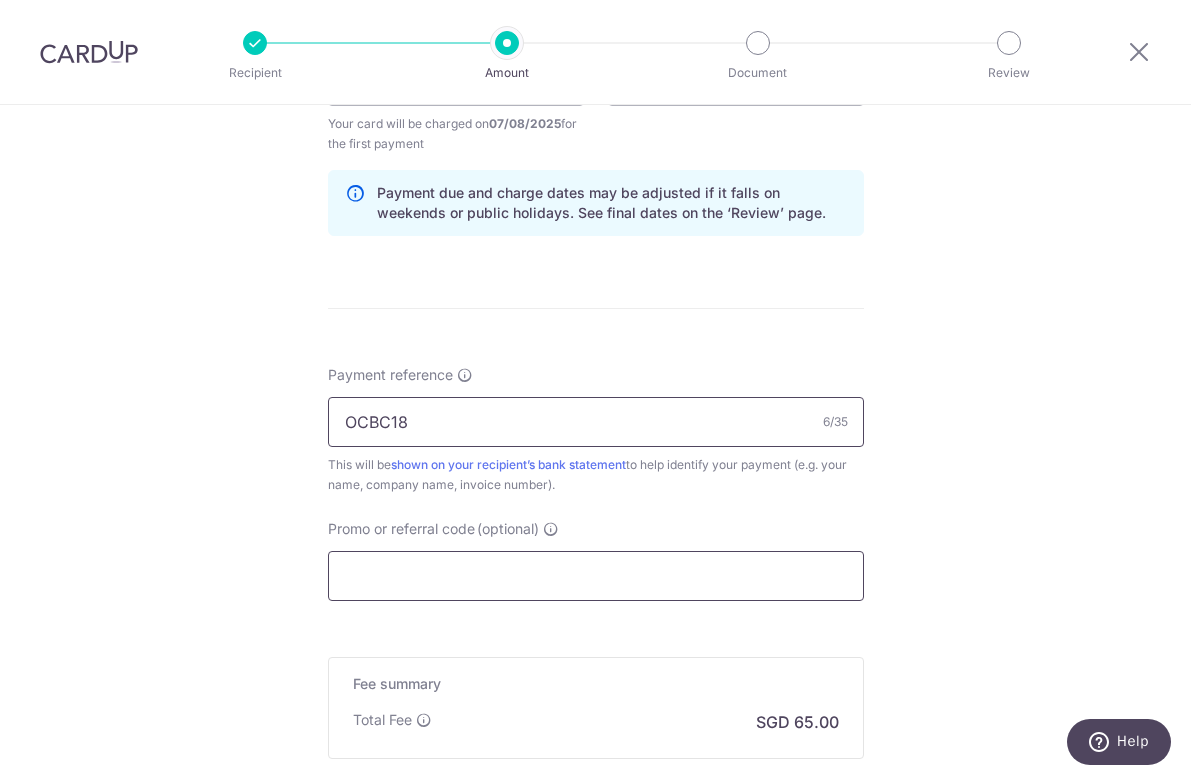 type on "OCBC18" 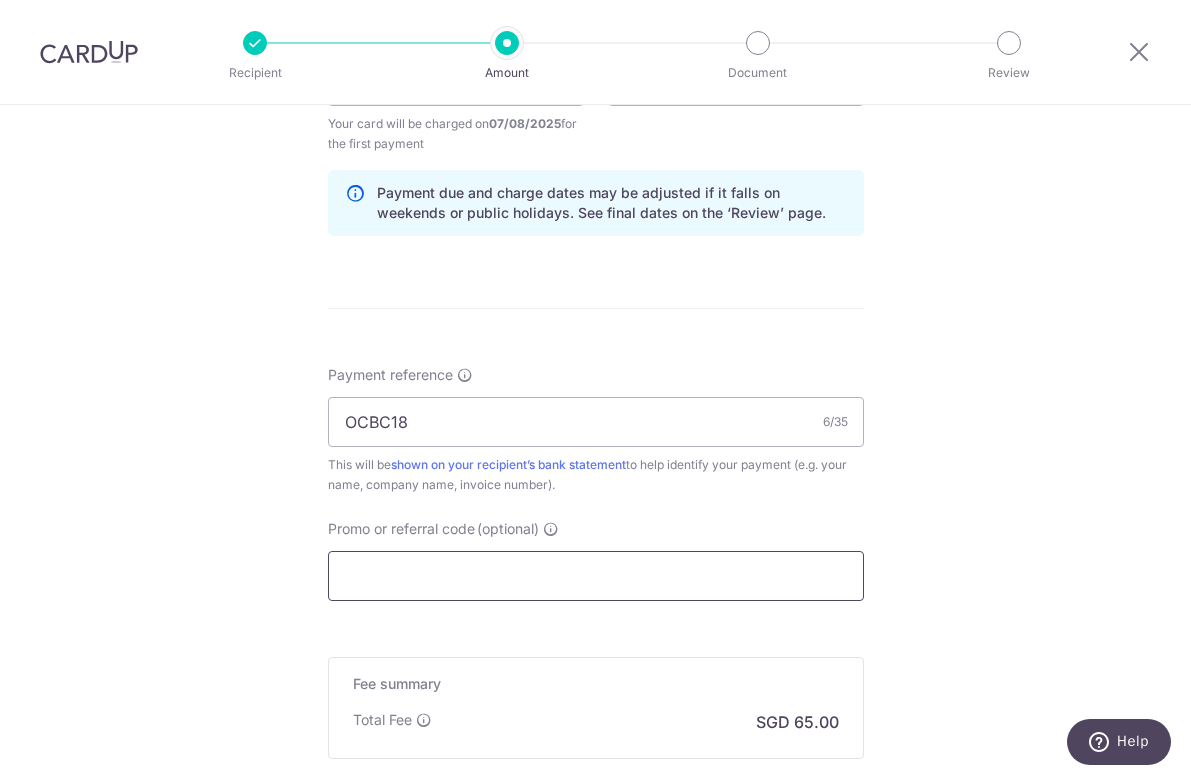 click on "Promo or referral code
(optional)" at bounding box center [596, 576] 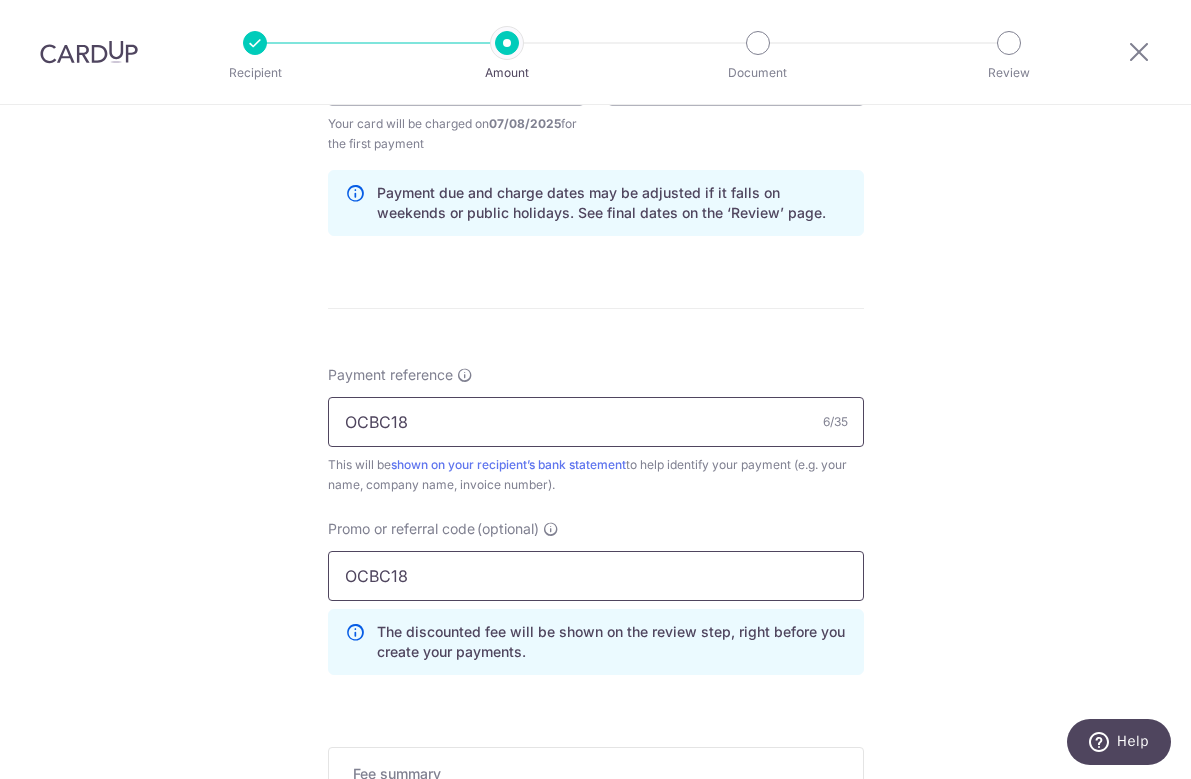 type on "OCBC18" 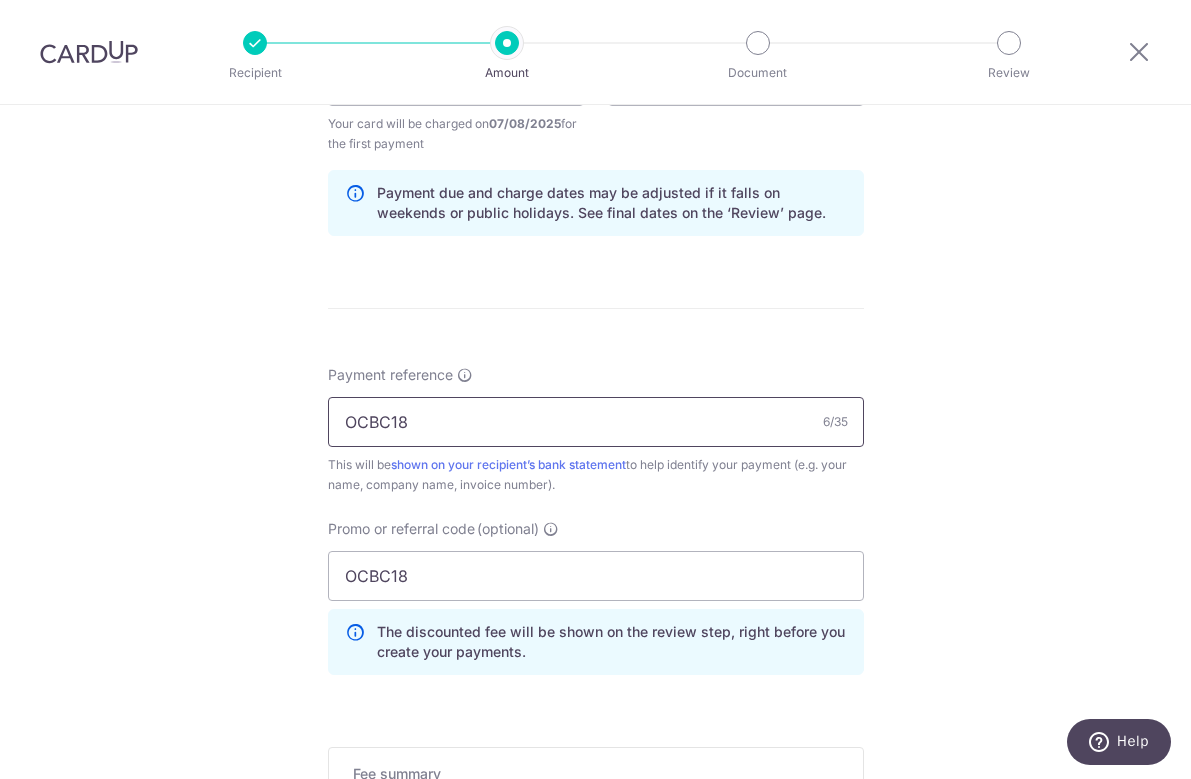 drag, startPoint x: 430, startPoint y: 427, endPoint x: 314, endPoint y: 419, distance: 116.275536 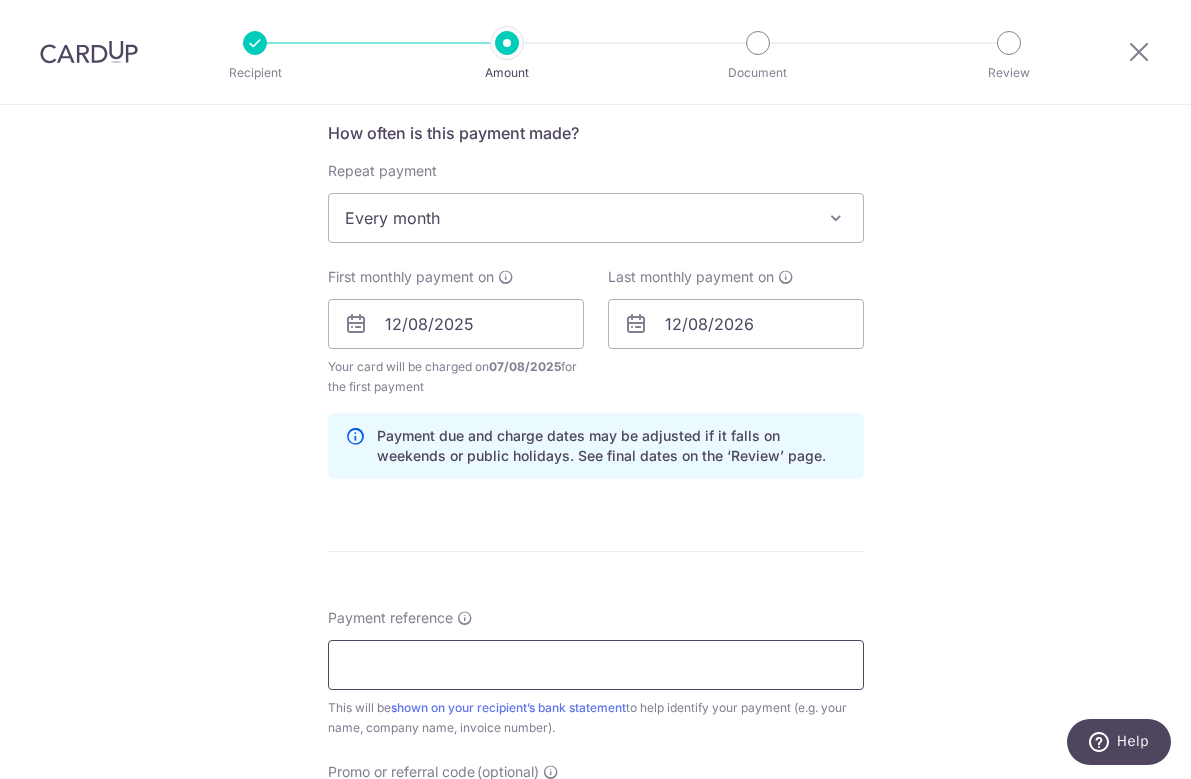 scroll, scrollTop: 761, scrollLeft: 0, axis: vertical 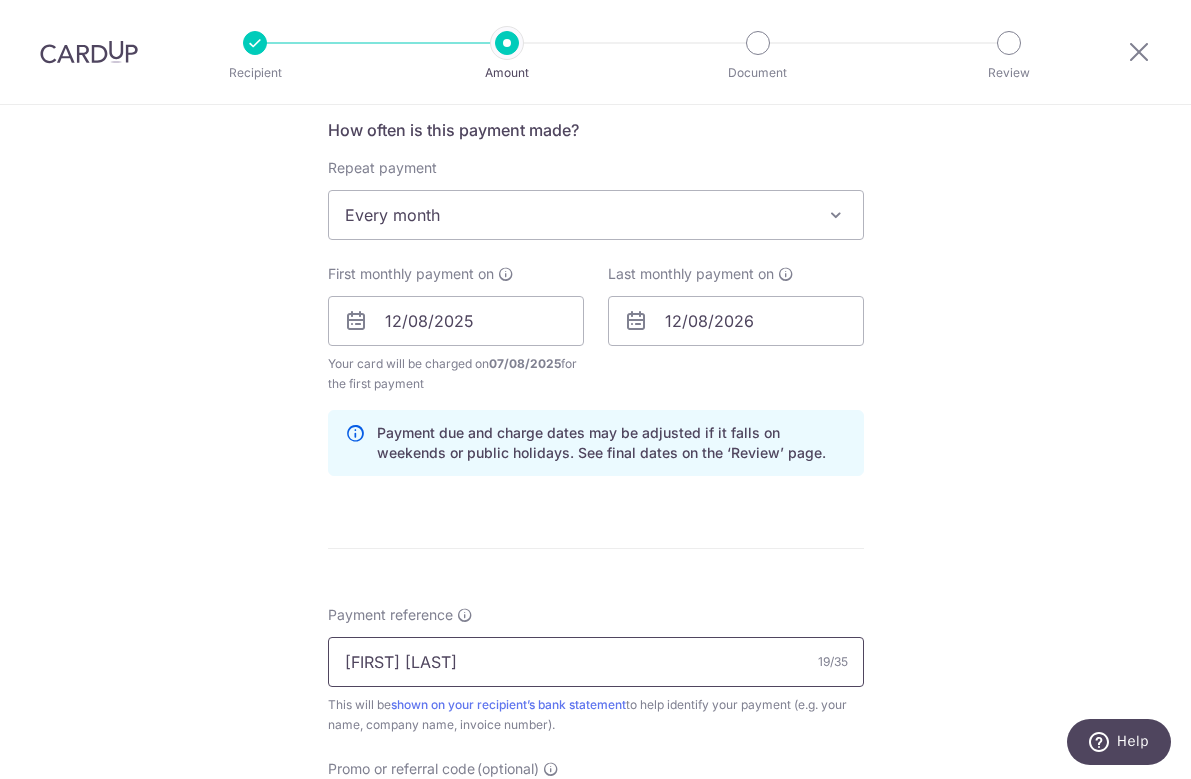 click on "Jasper Social media" at bounding box center (596, 662) 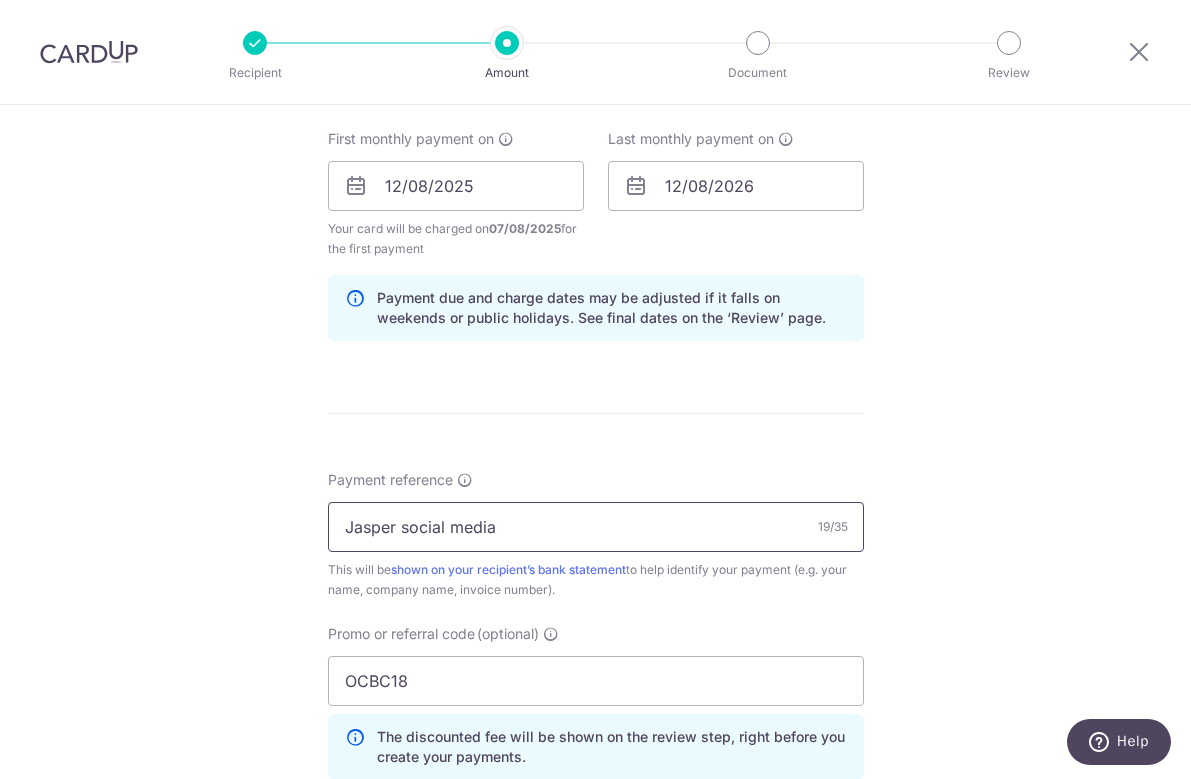 scroll, scrollTop: 931, scrollLeft: 0, axis: vertical 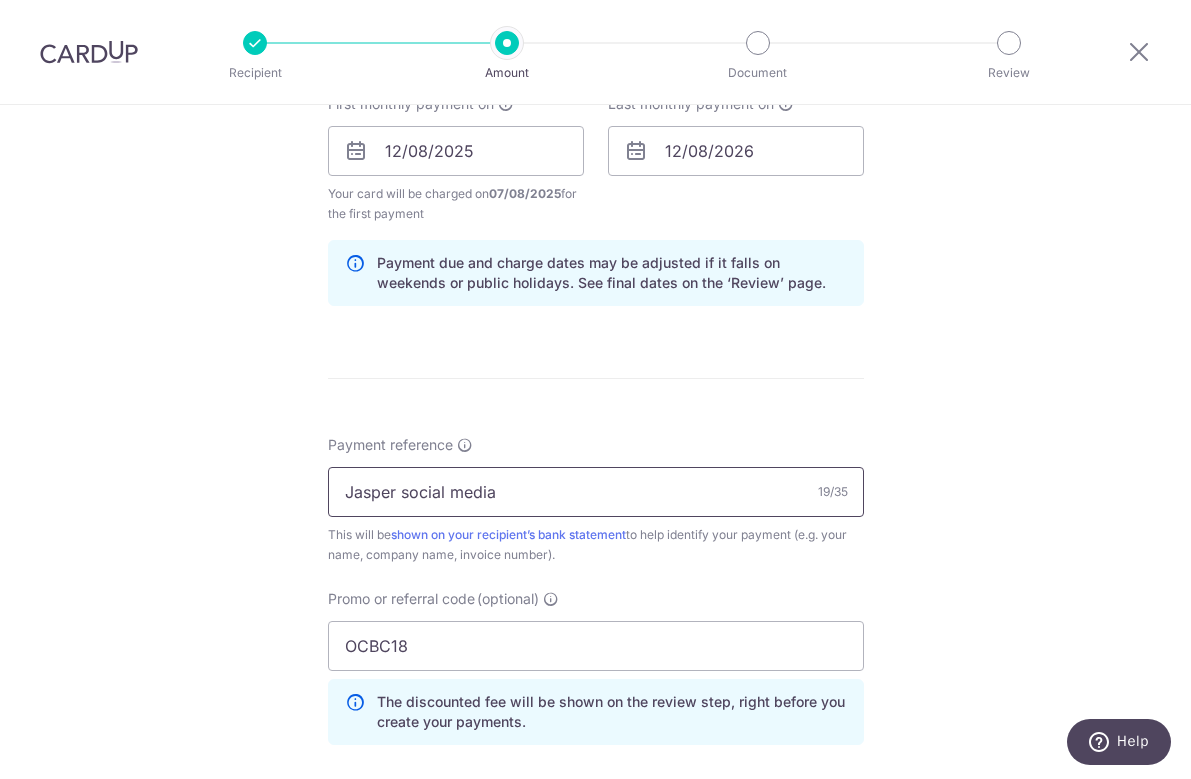 drag, startPoint x: 558, startPoint y: 498, endPoint x: 335, endPoint y: 479, distance: 223.80795 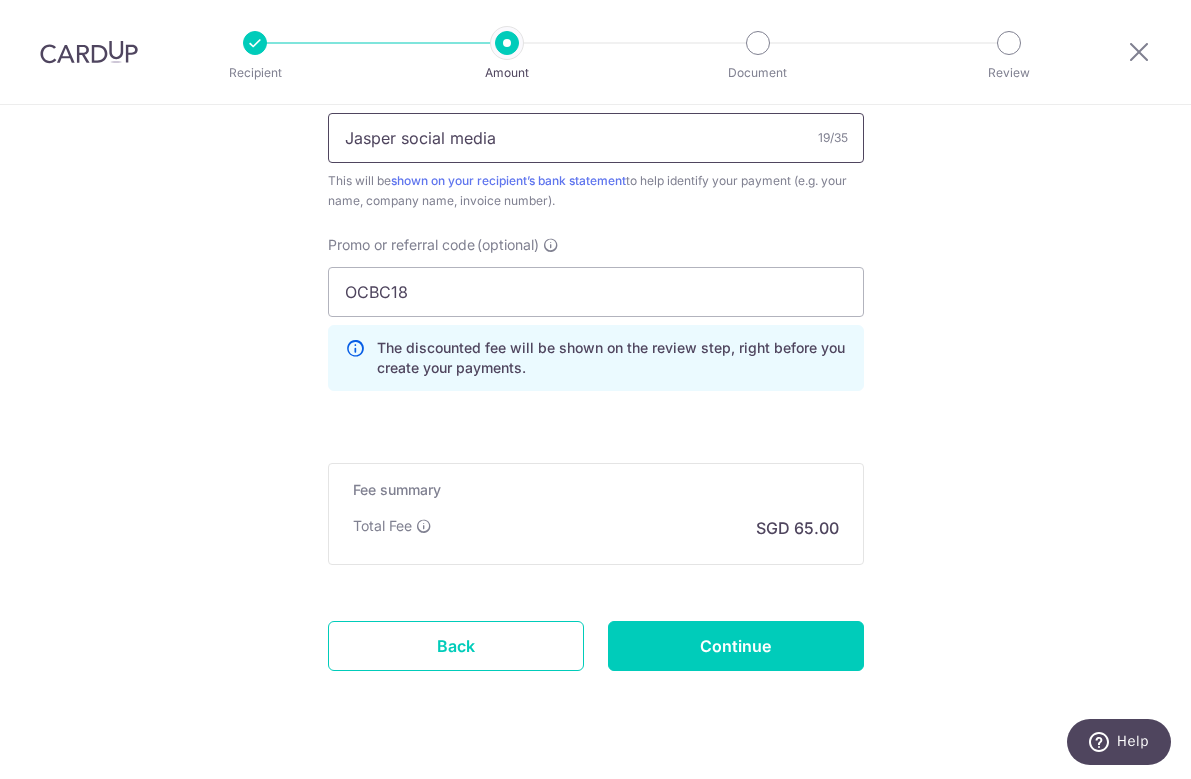 scroll, scrollTop: 1276, scrollLeft: 0, axis: vertical 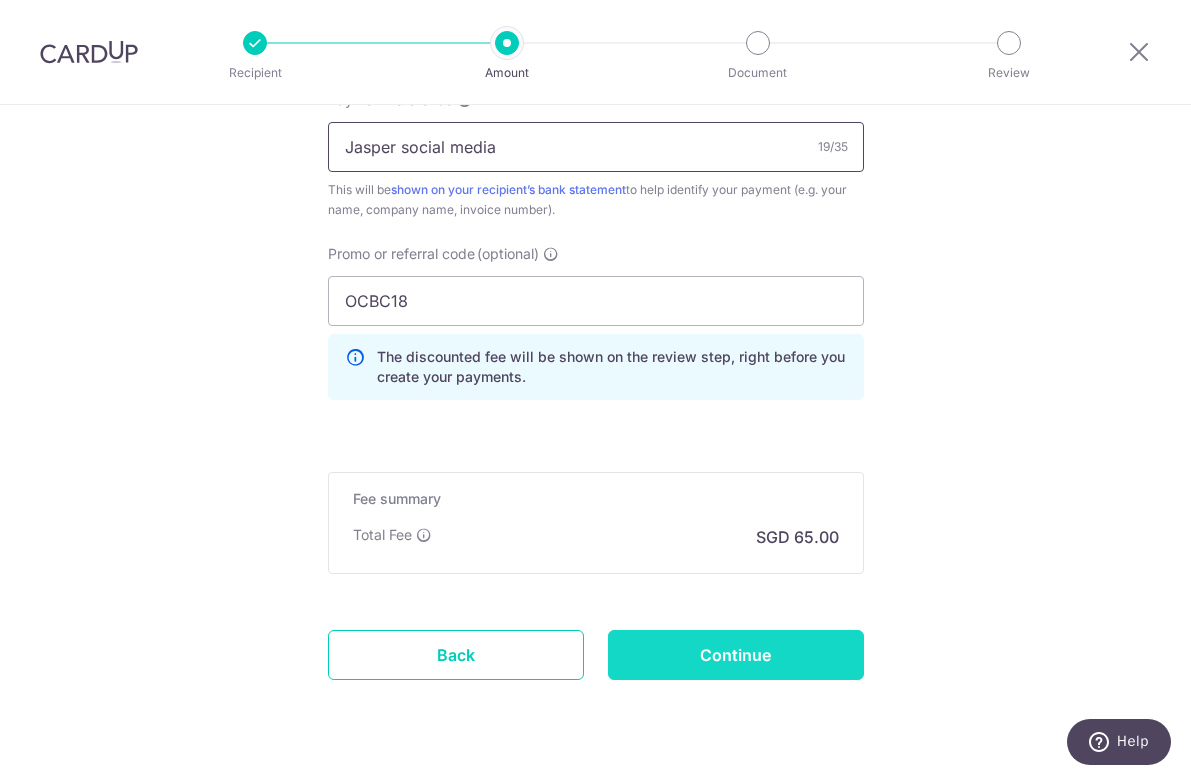 type on "Jasper social media" 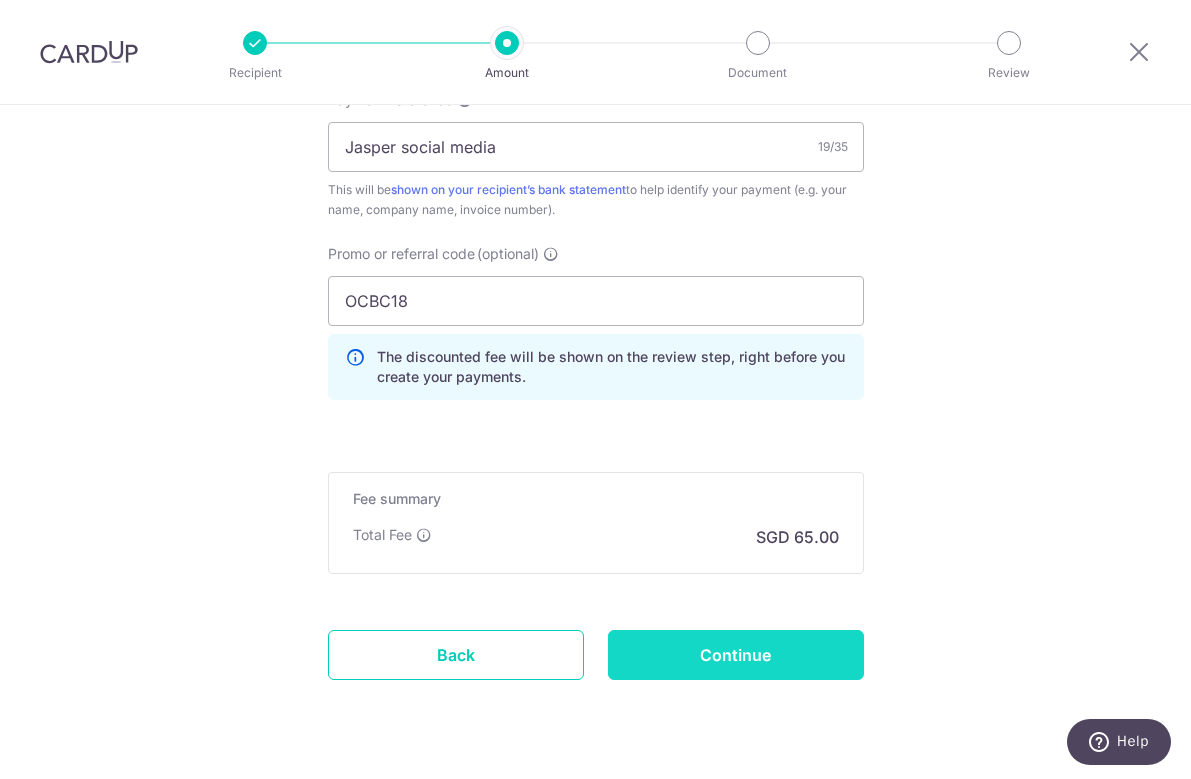 click on "Continue" at bounding box center [736, 655] 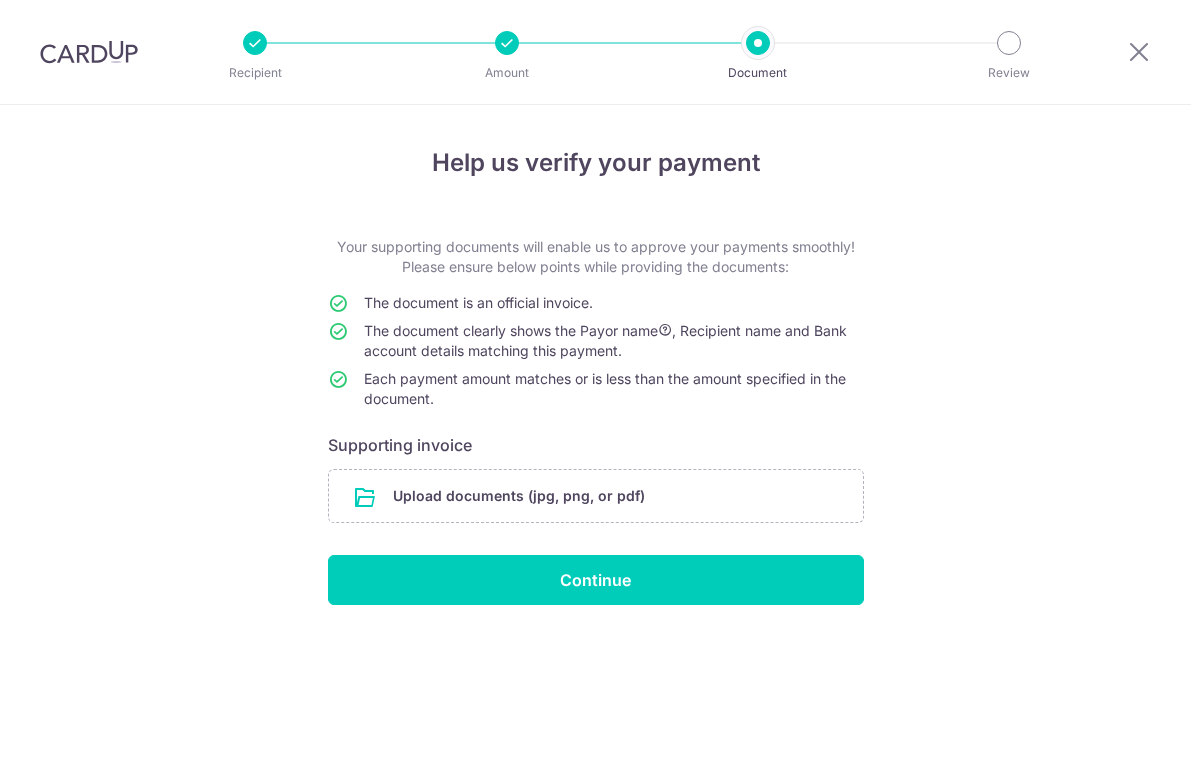 scroll, scrollTop: 0, scrollLeft: 0, axis: both 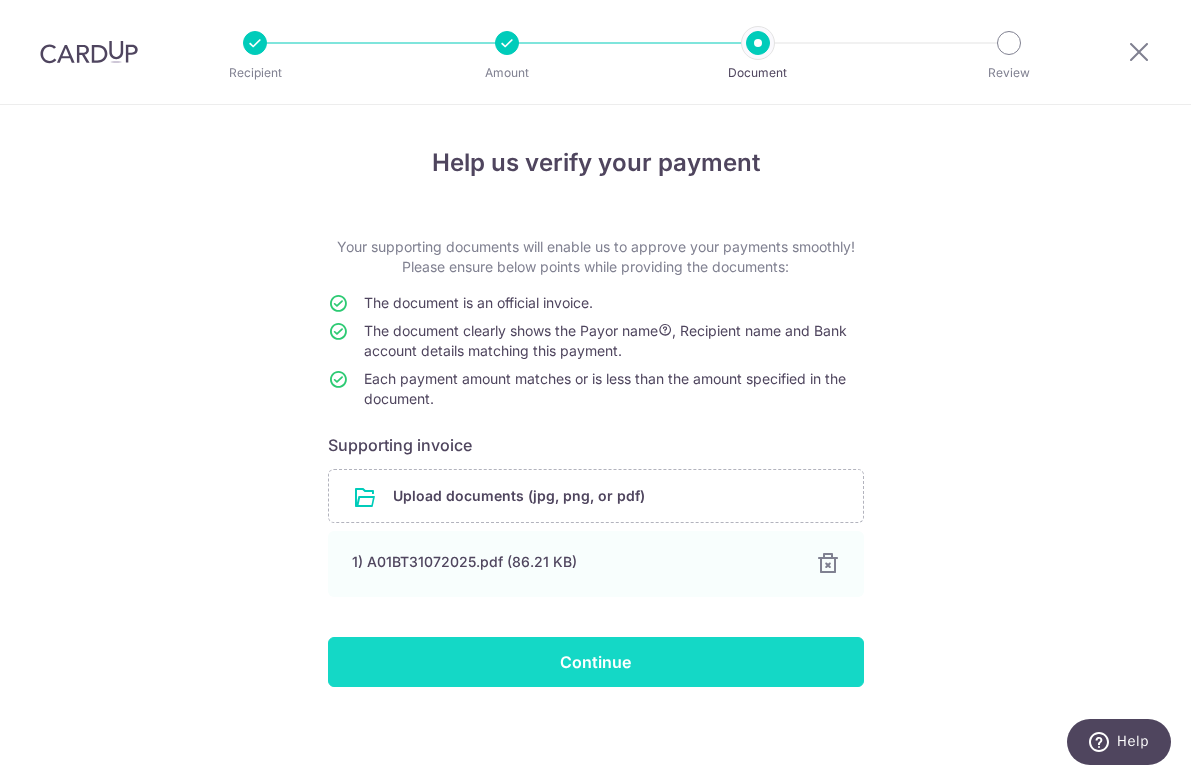 click on "Continue" at bounding box center (596, 662) 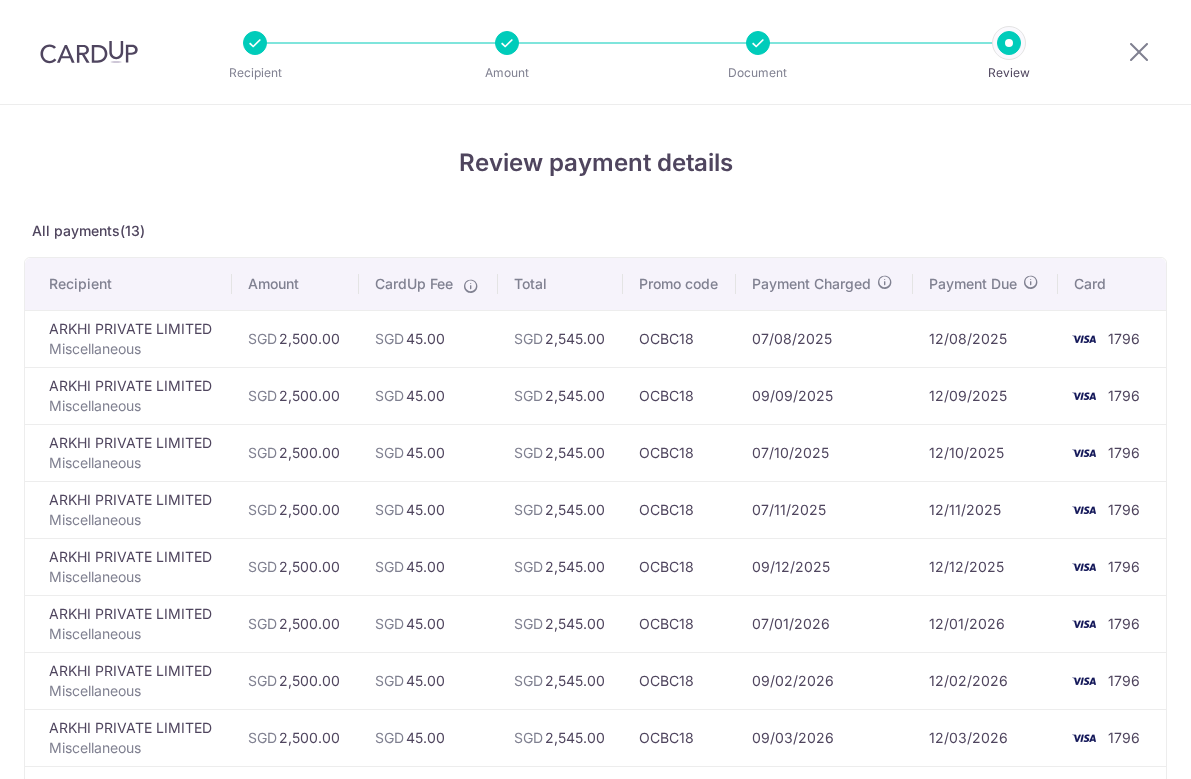 scroll, scrollTop: 0, scrollLeft: 0, axis: both 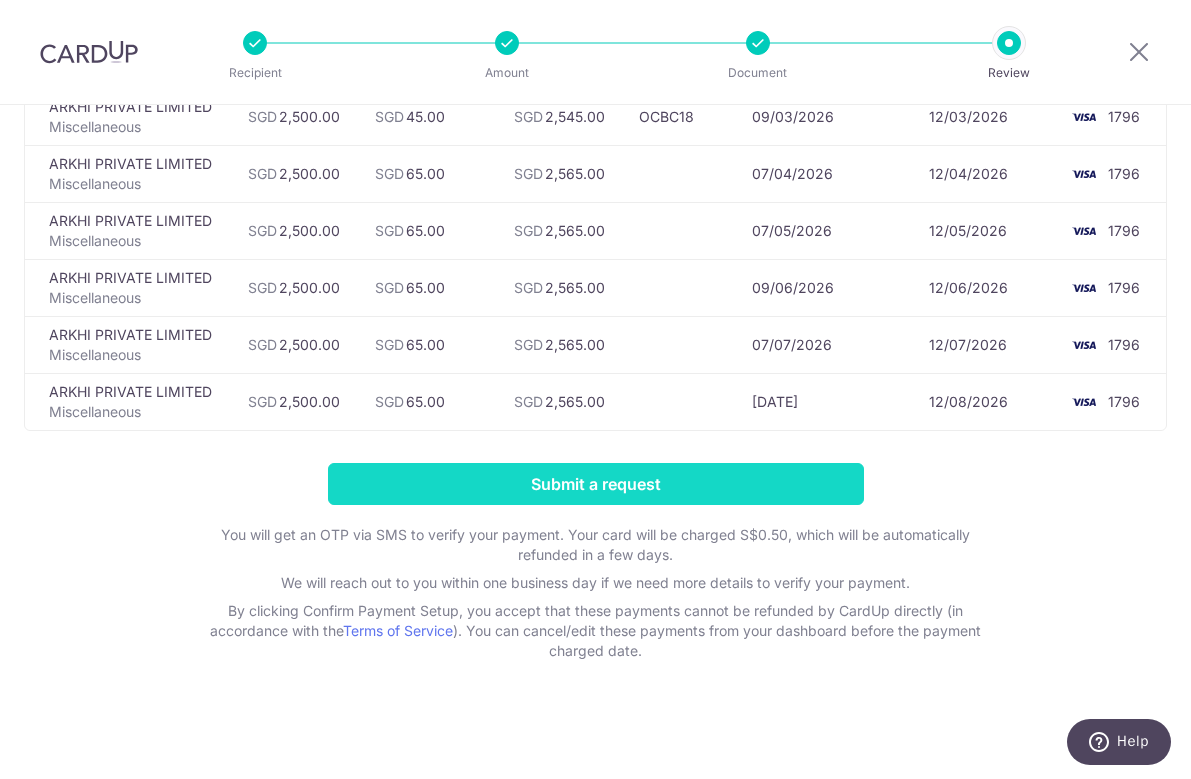 click on "Submit a request" at bounding box center [596, 484] 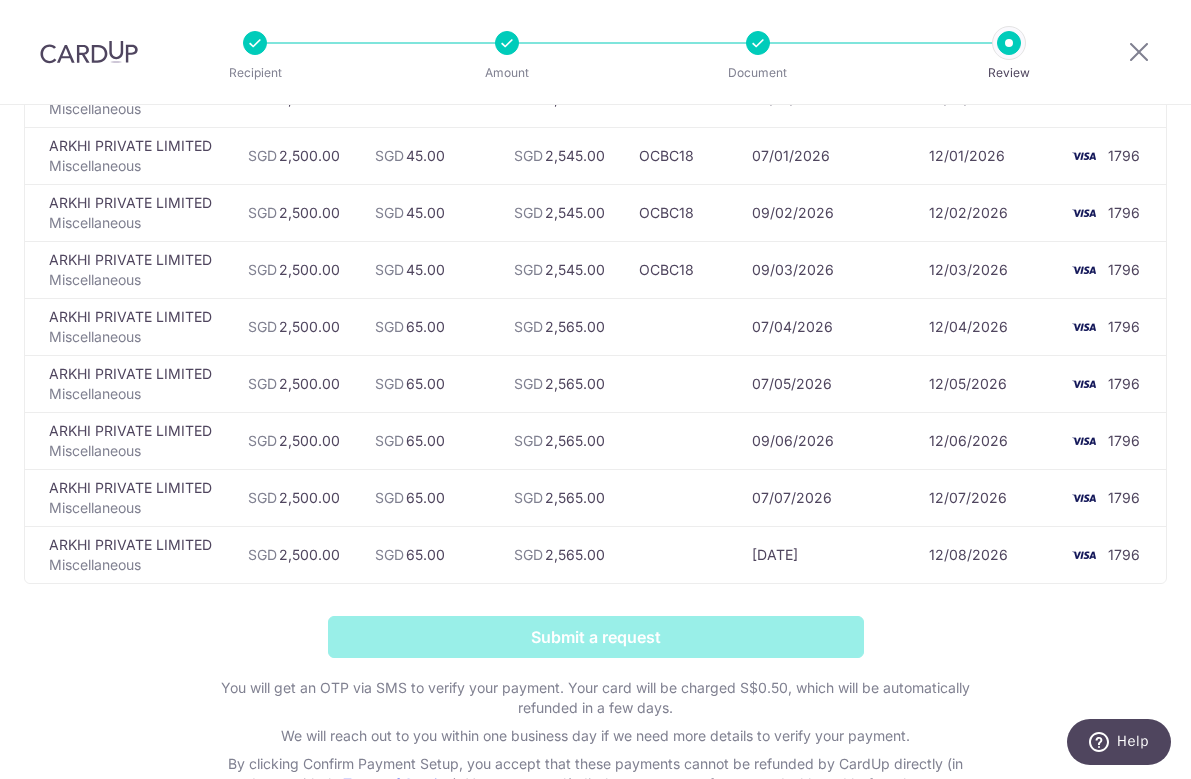 scroll, scrollTop: 295, scrollLeft: 0, axis: vertical 